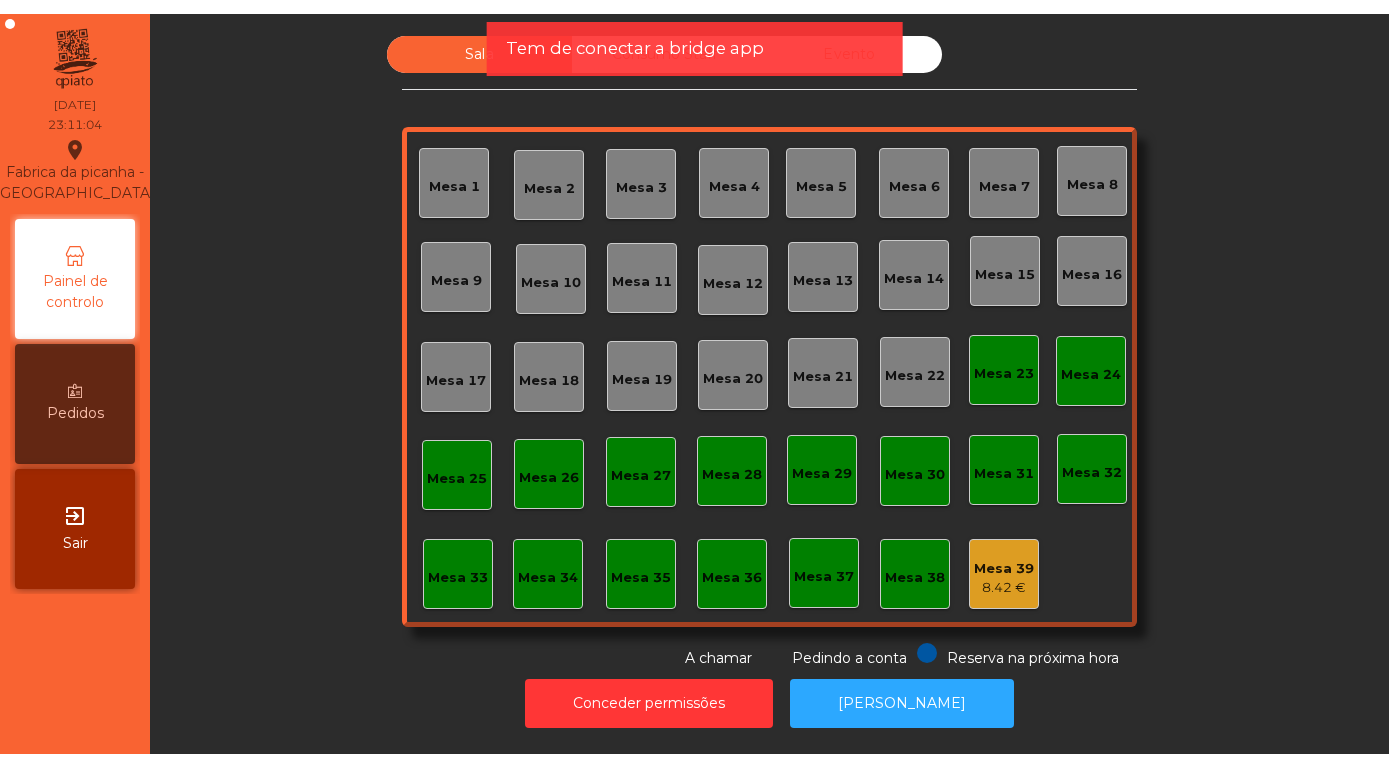 scroll, scrollTop: 0, scrollLeft: 0, axis: both 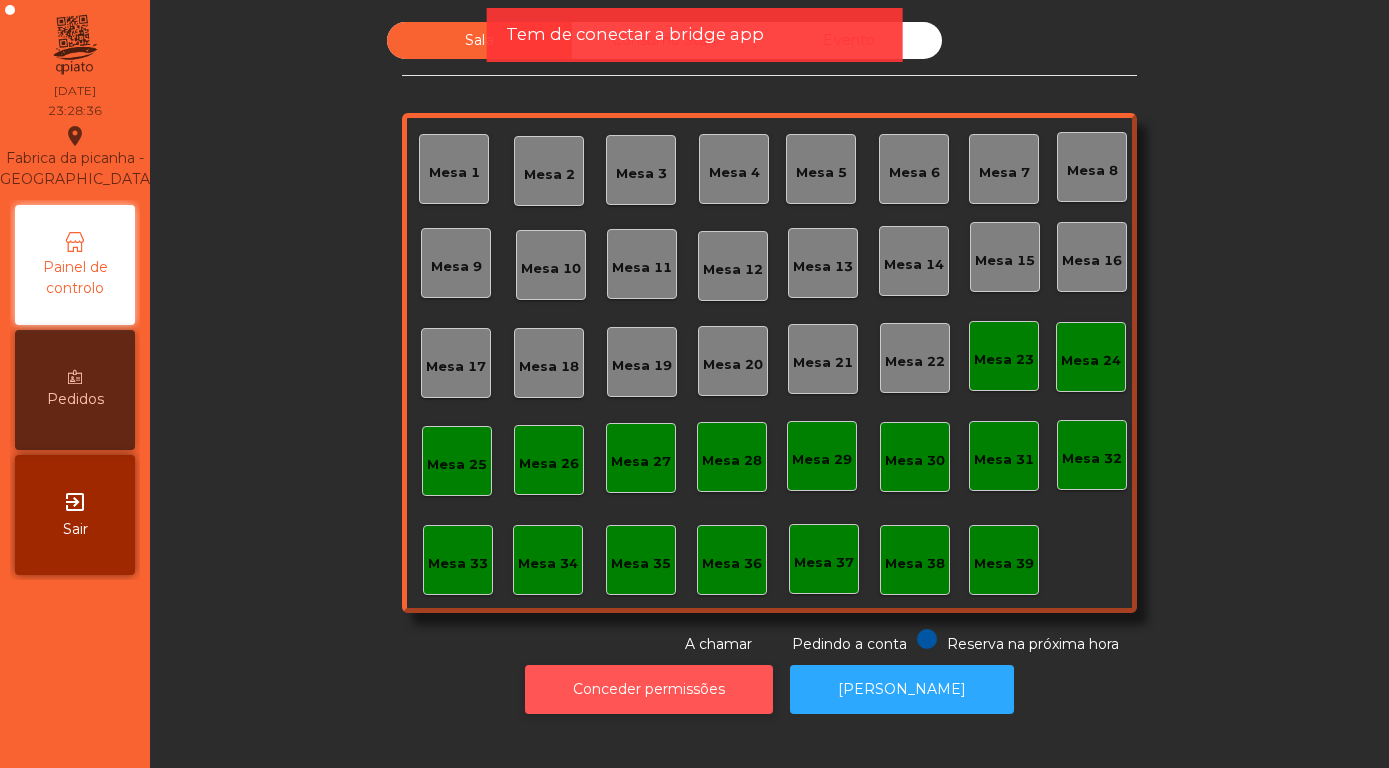 click on "Conceder permissões" 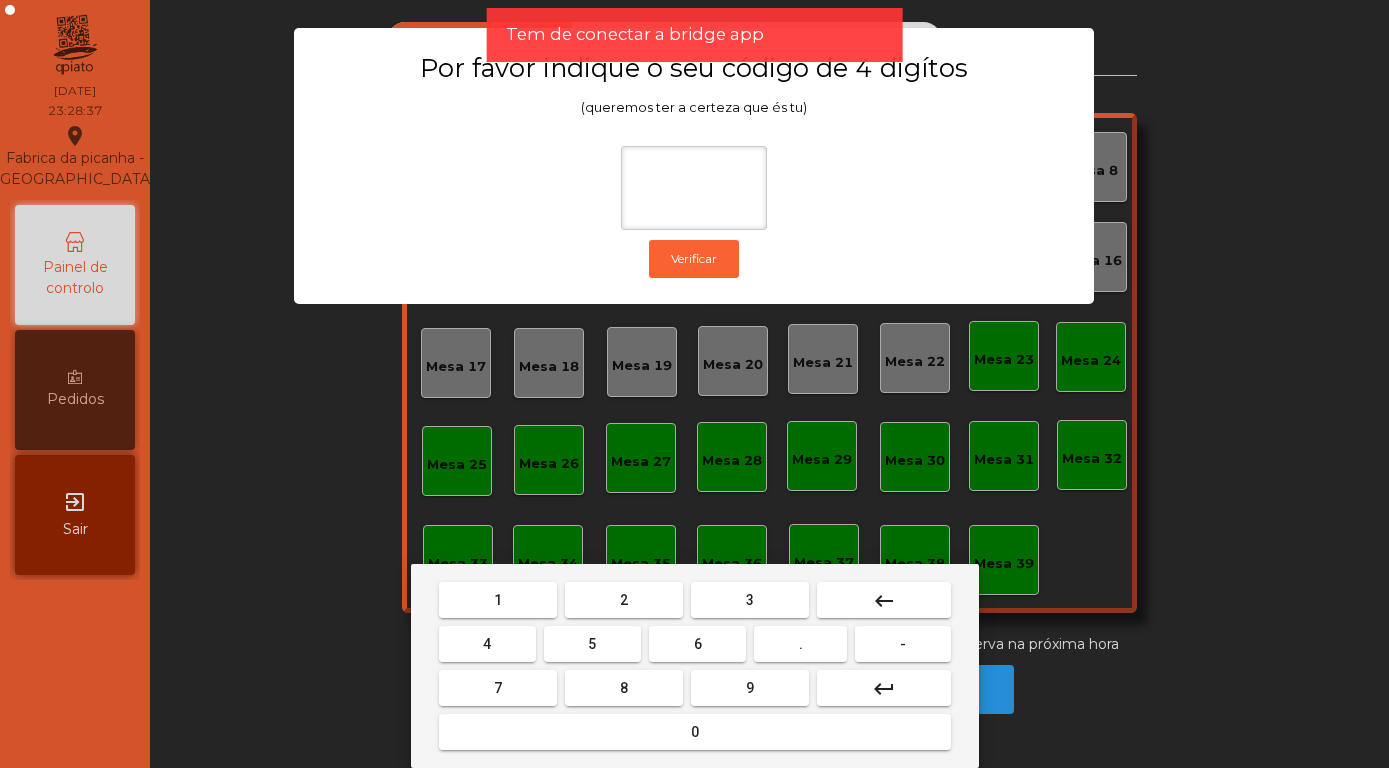 click on "8" at bounding box center [624, 688] 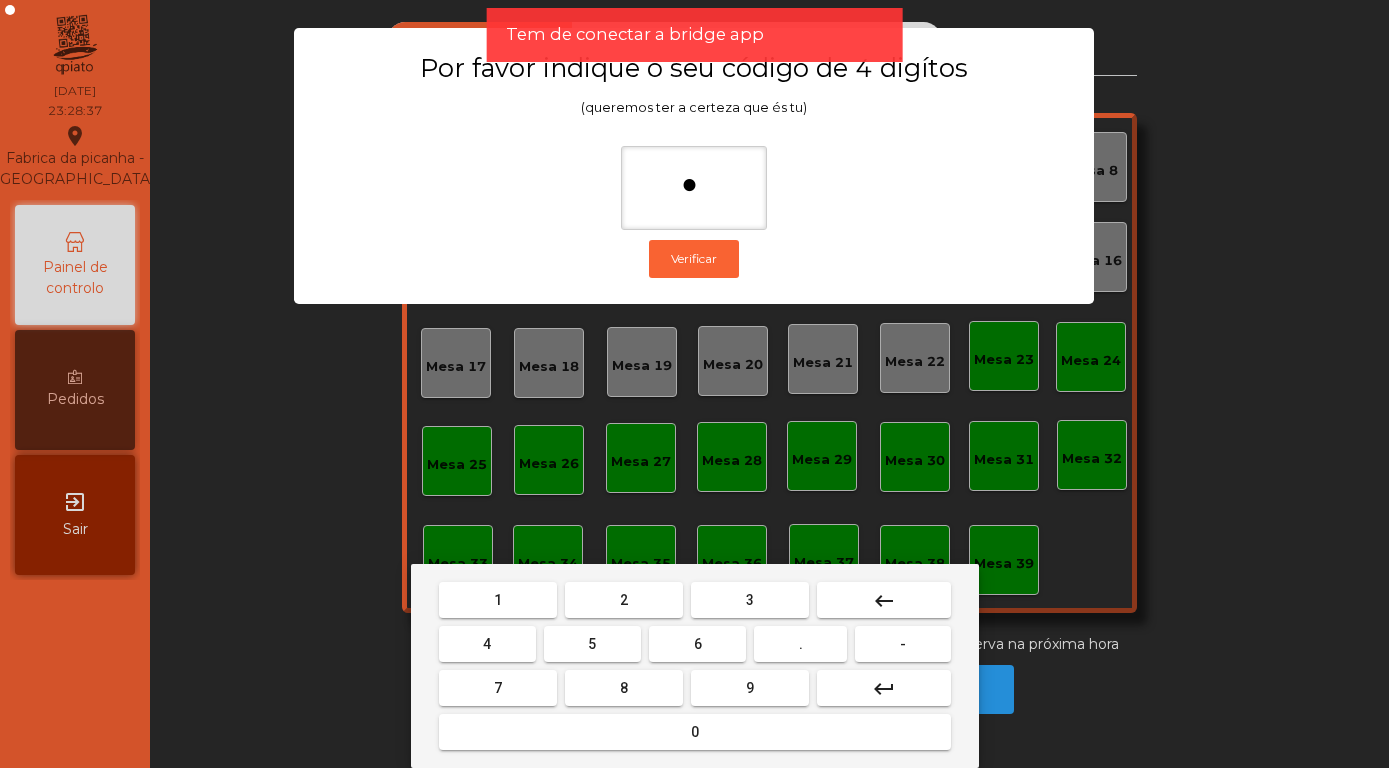 click on "4" at bounding box center (487, 644) 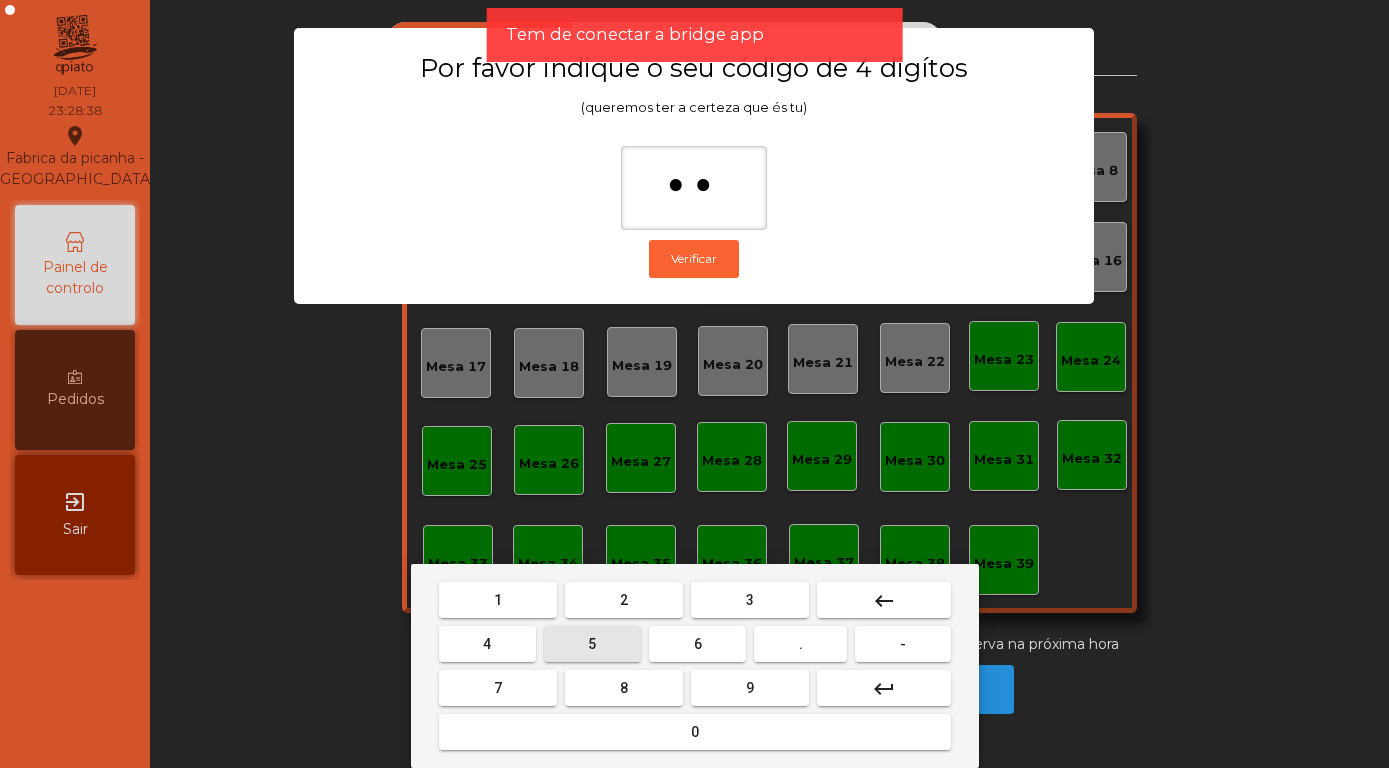 click on "5" at bounding box center (592, 644) 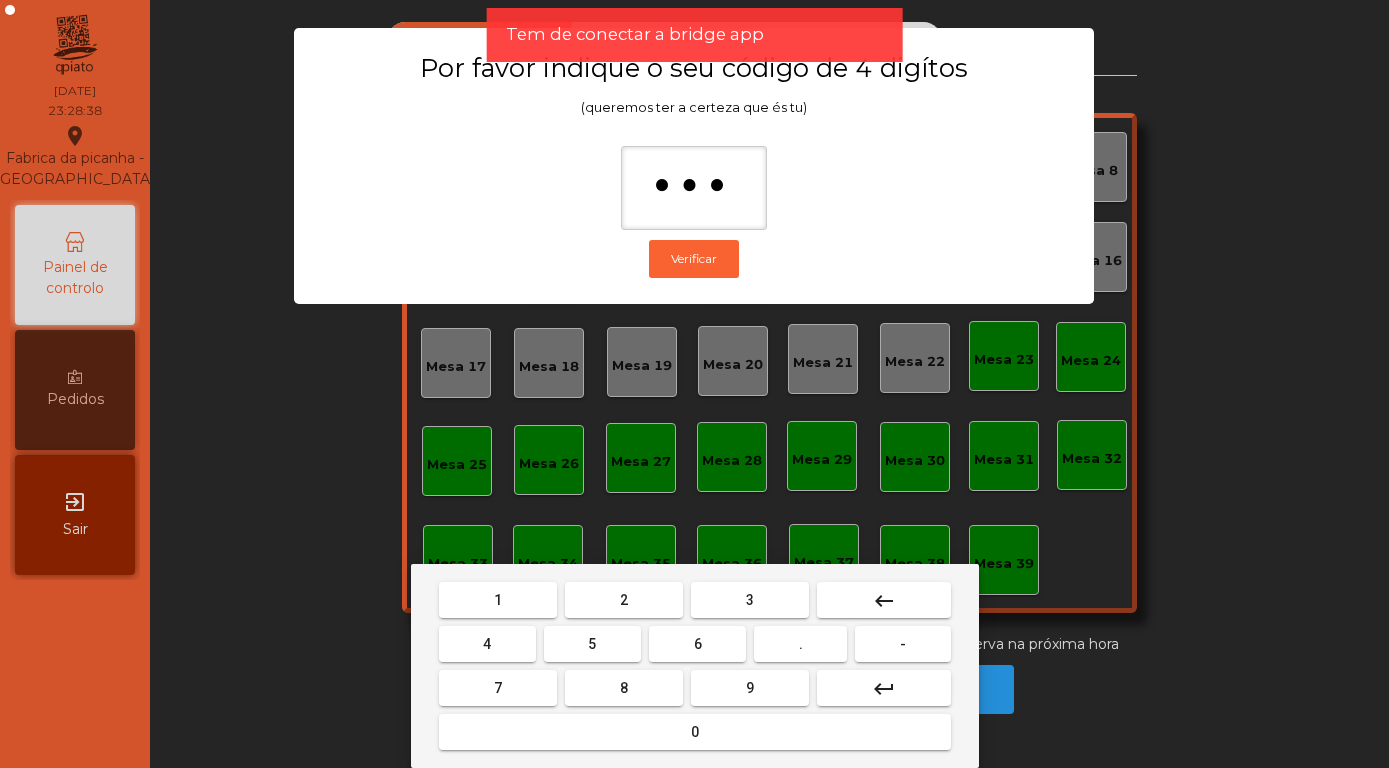 click on "7" at bounding box center [498, 688] 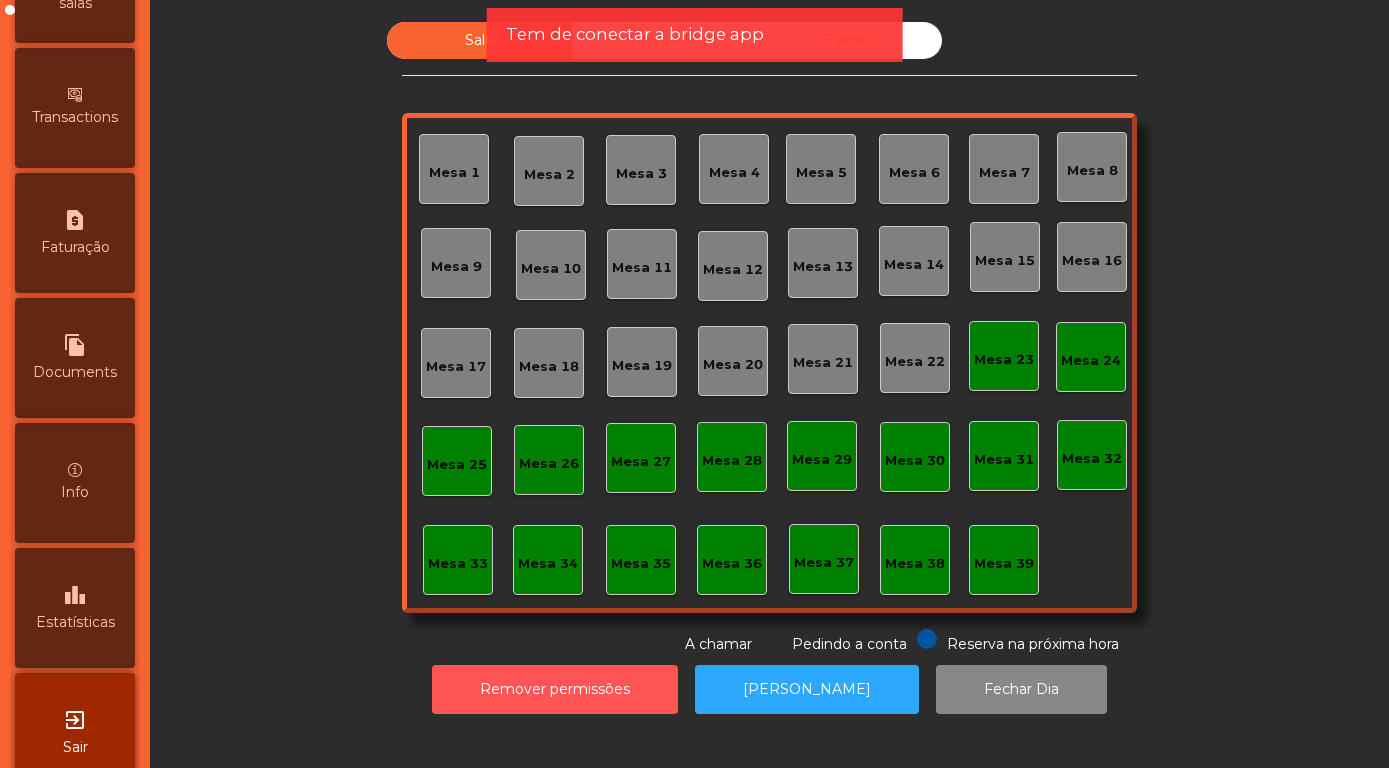 scroll, scrollTop: 947, scrollLeft: 0, axis: vertical 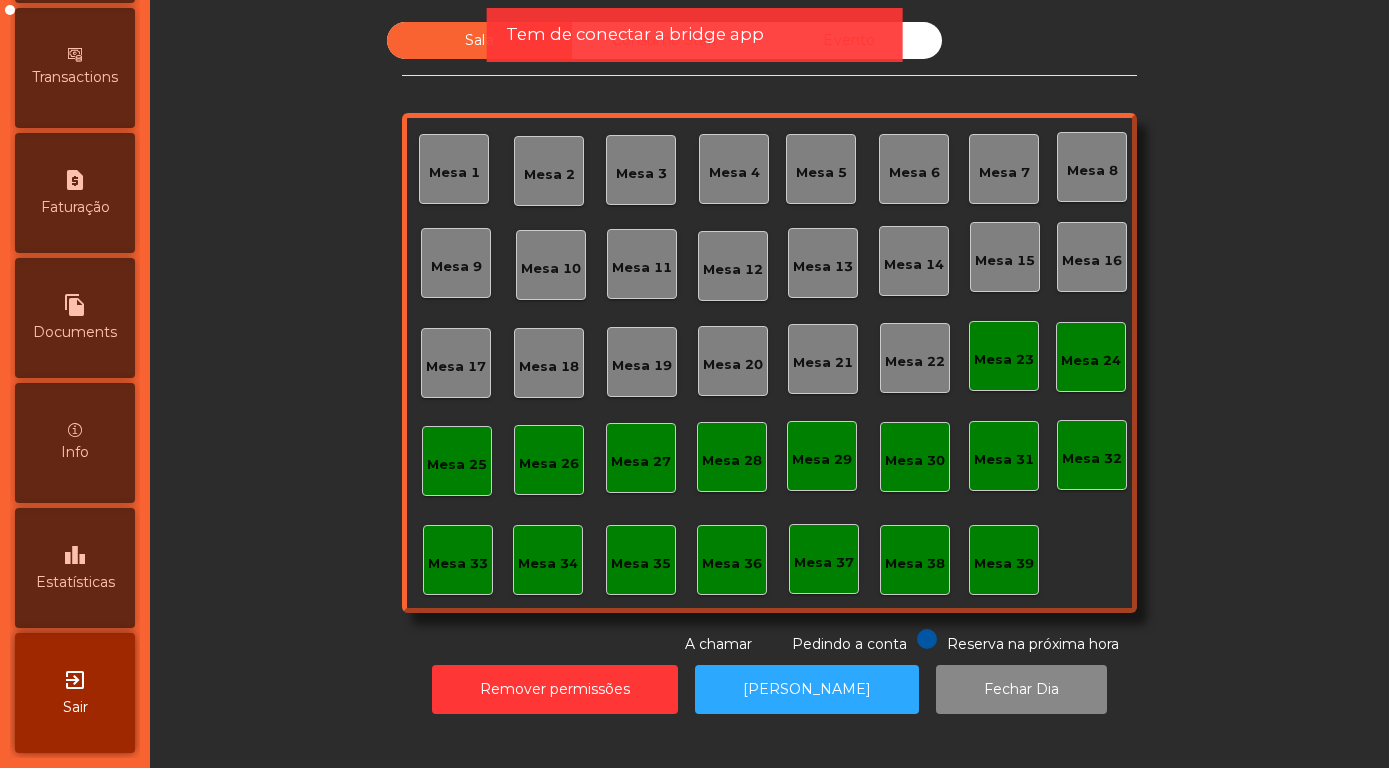 click on "Estatísticas" at bounding box center (75, 582) 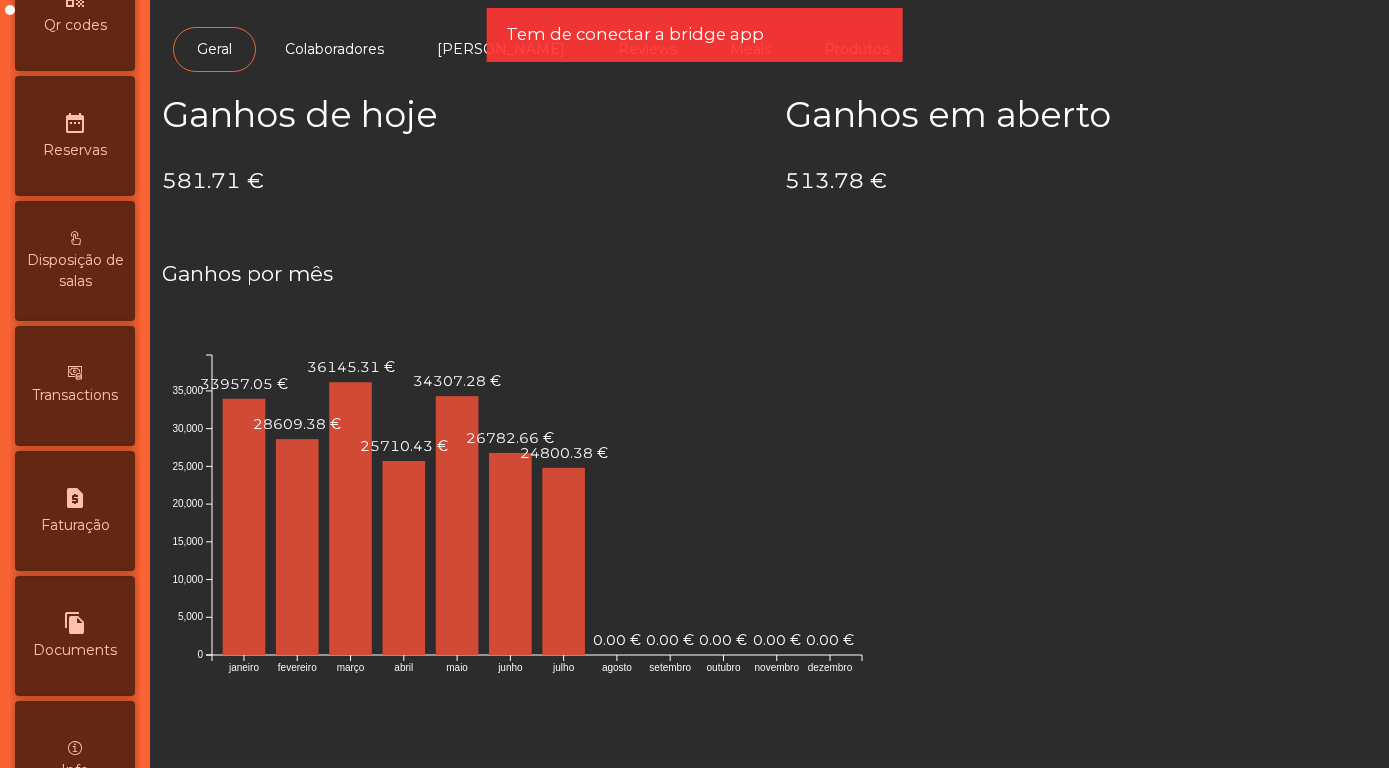 scroll, scrollTop: 0, scrollLeft: 0, axis: both 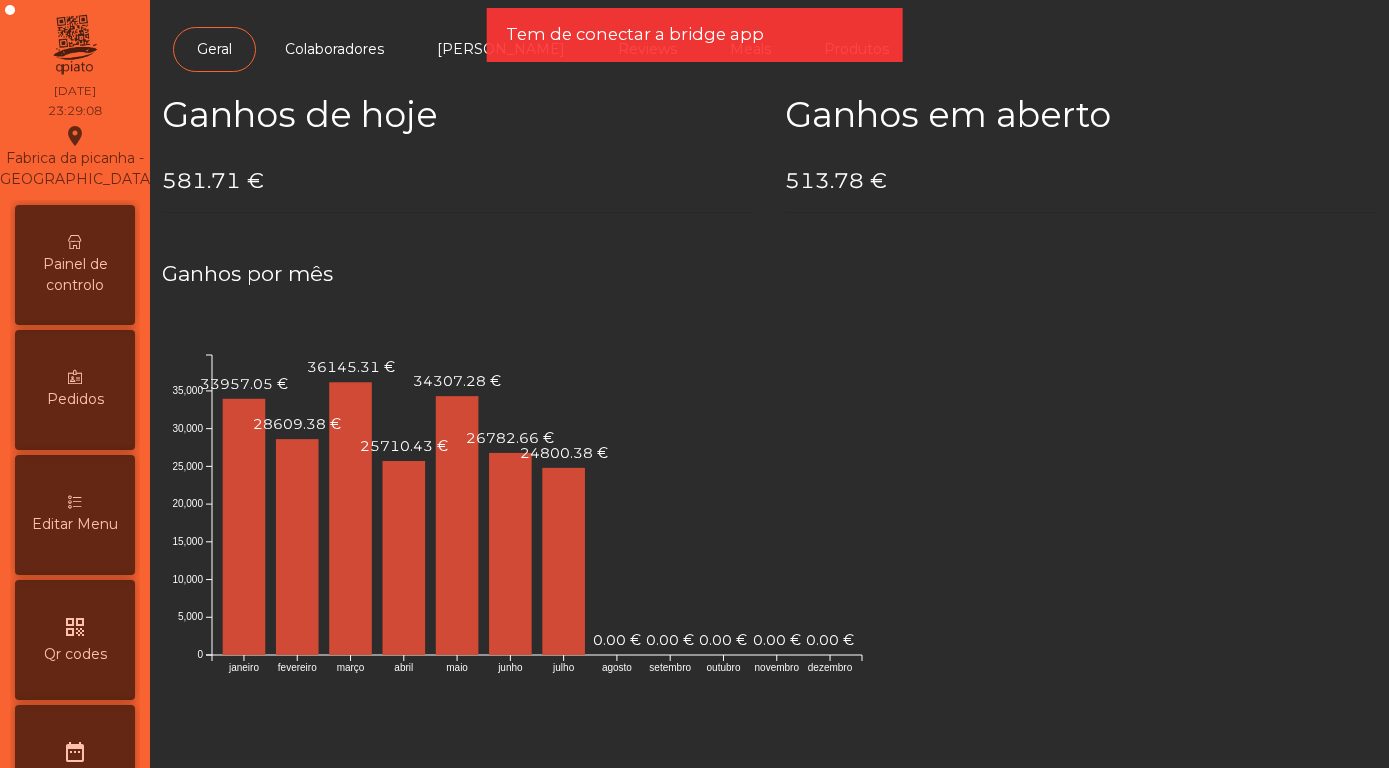 click on "Painel de controlo" at bounding box center (75, 275) 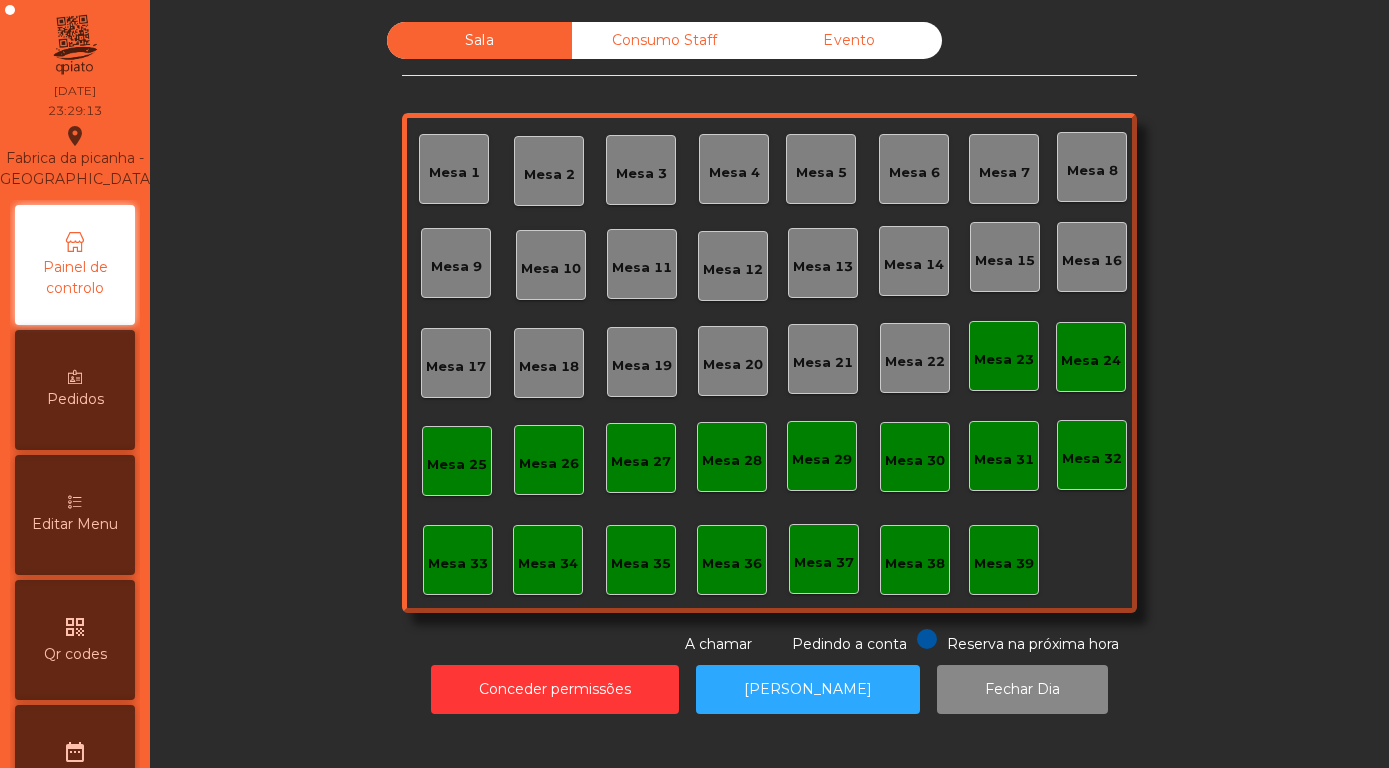click on "Evento" 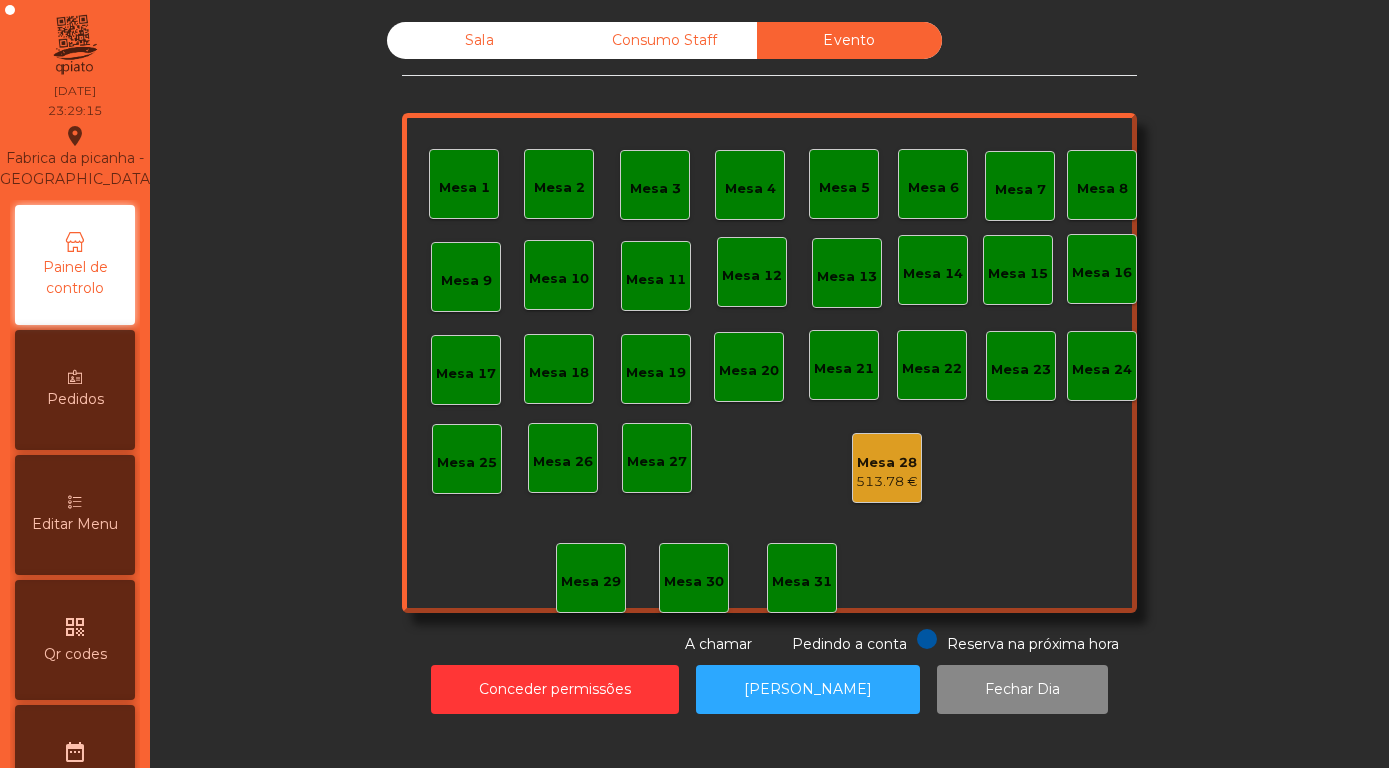 click on "Mesa 28" 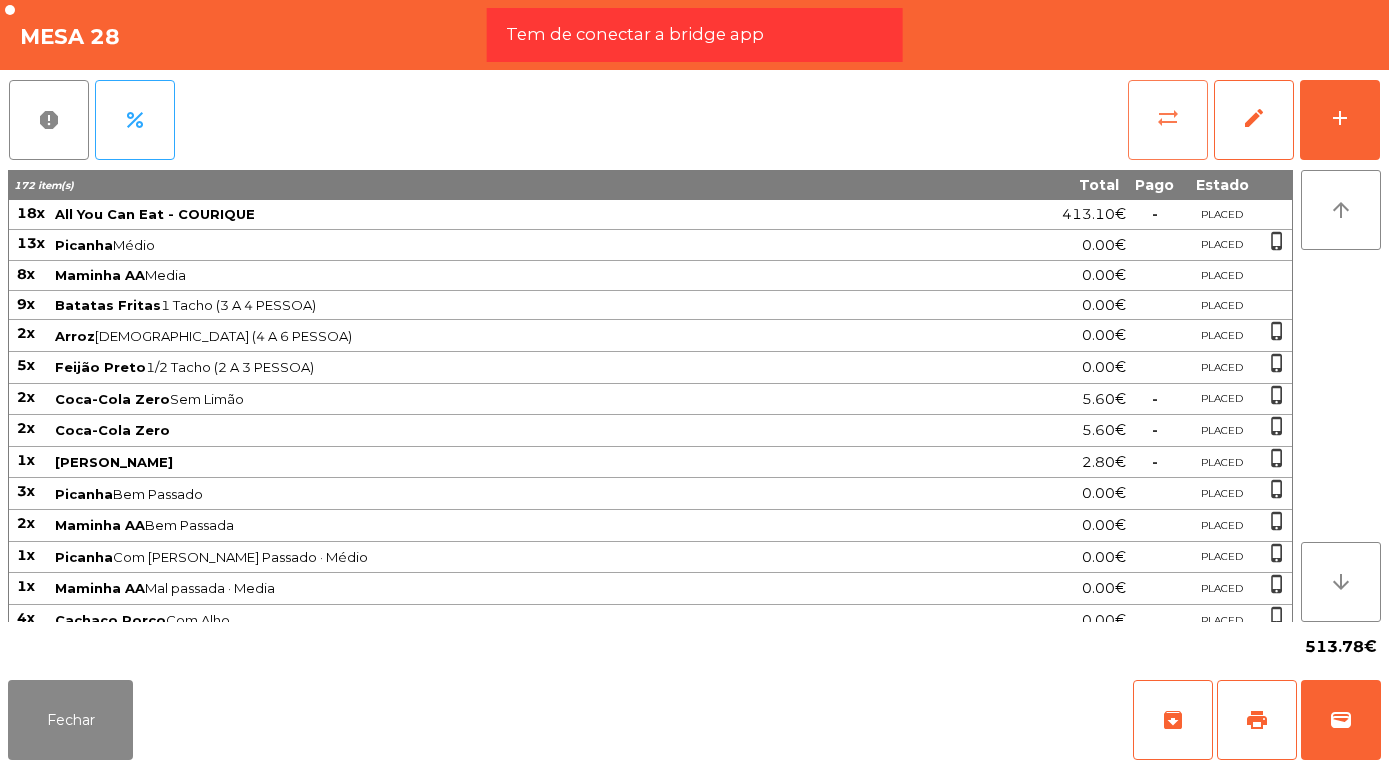 click on "sync_alt" 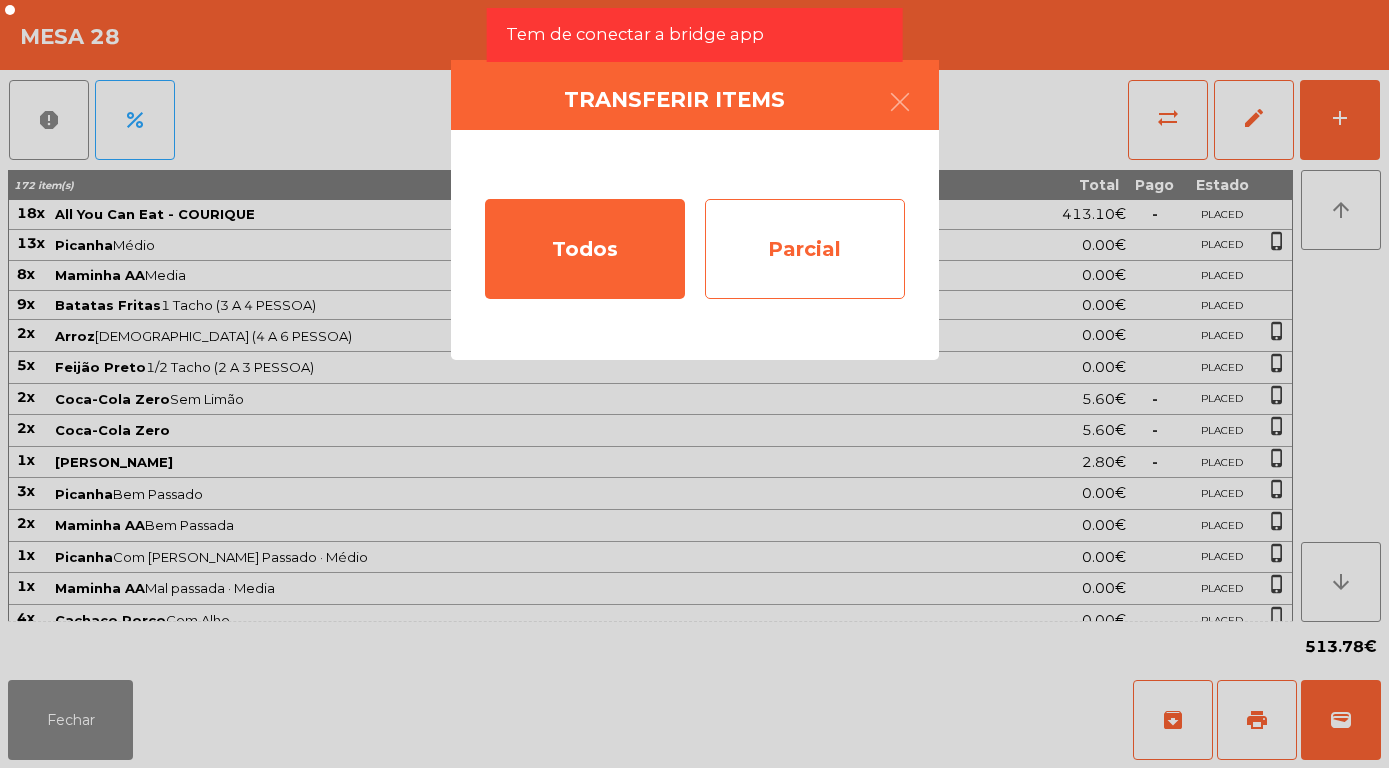 click on "Parcial" 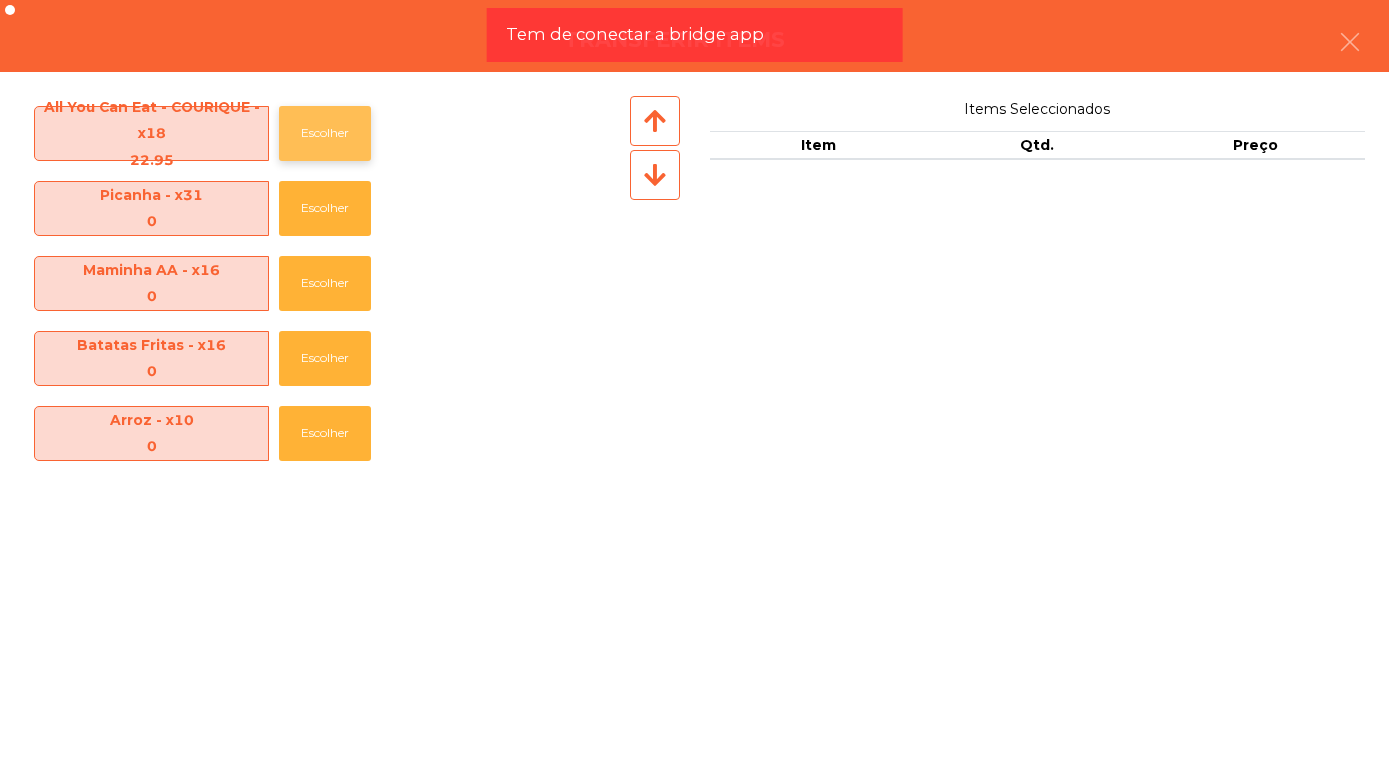 click on "Escolher" 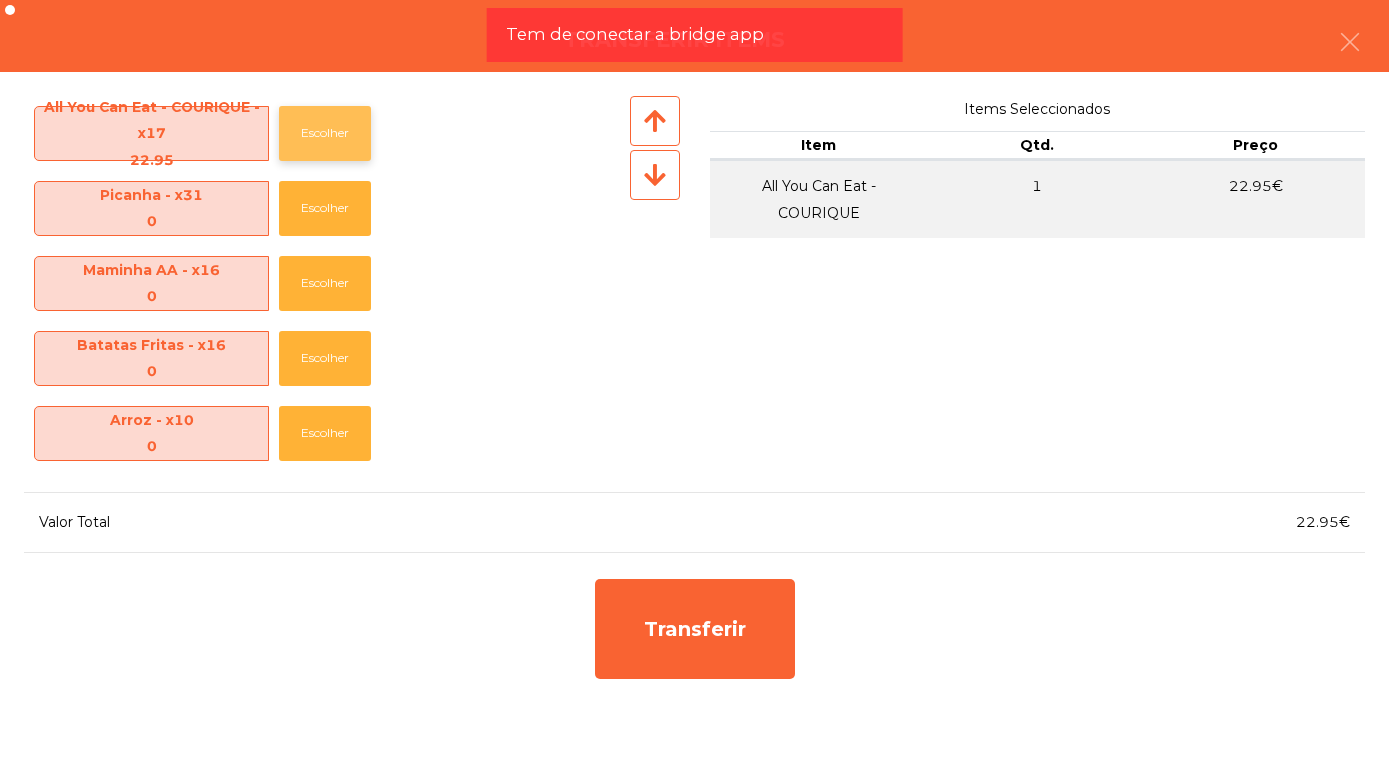 click on "Escolher" 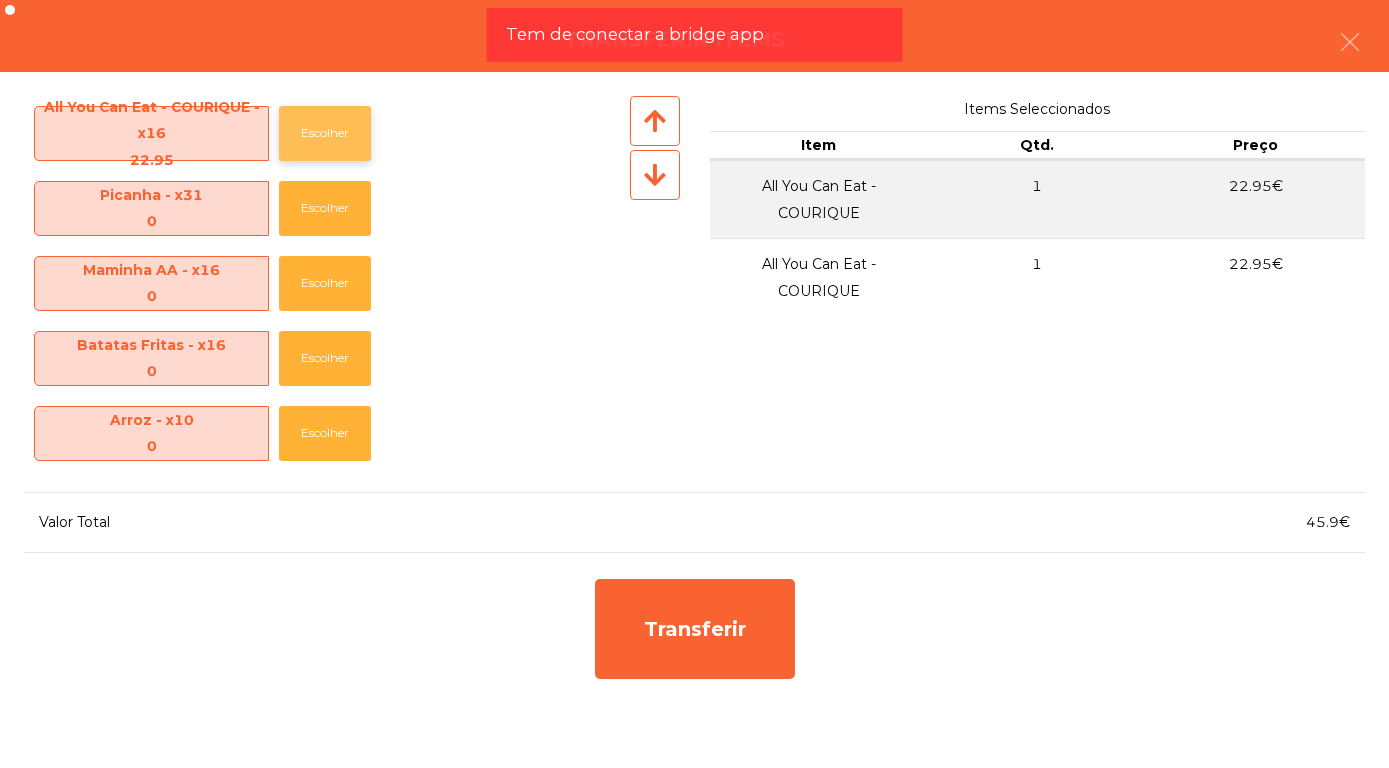 click on "Escolher" 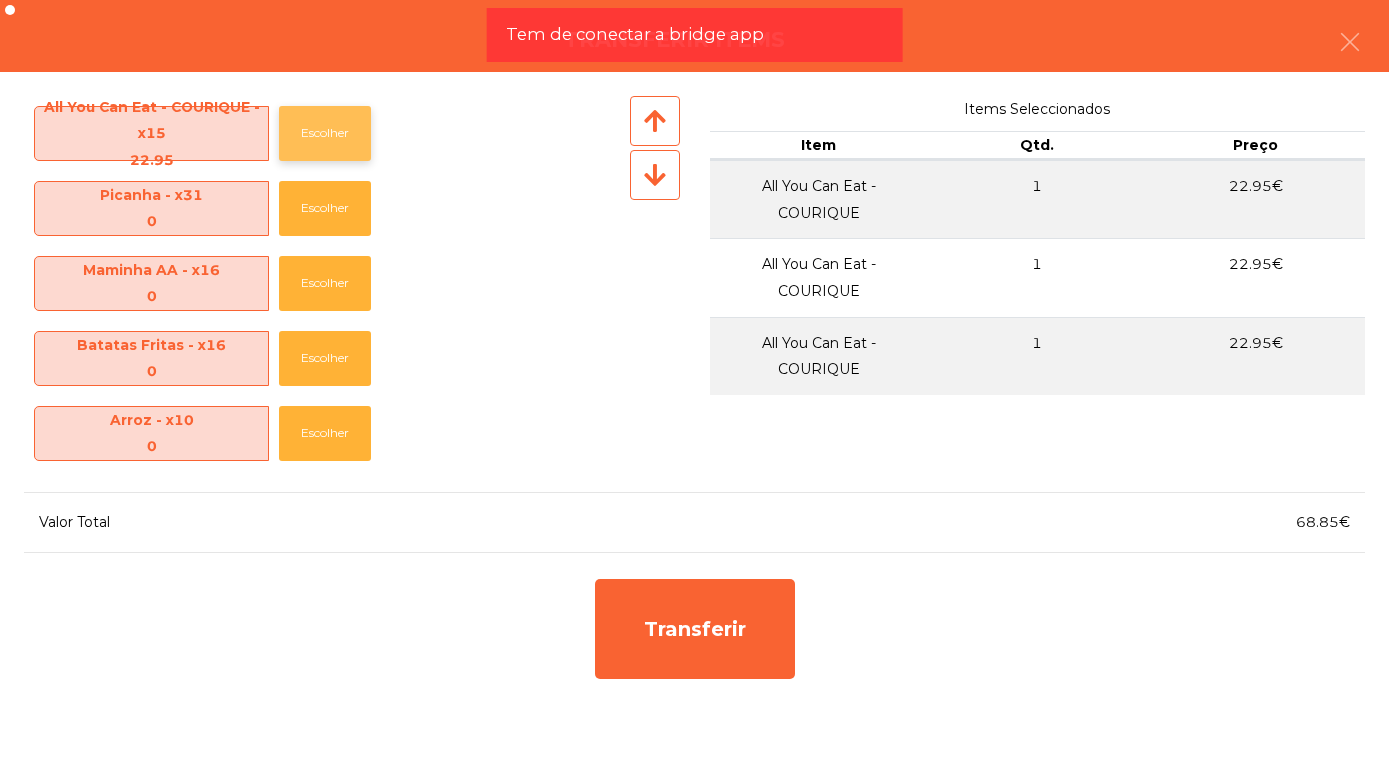 click on "Escolher" 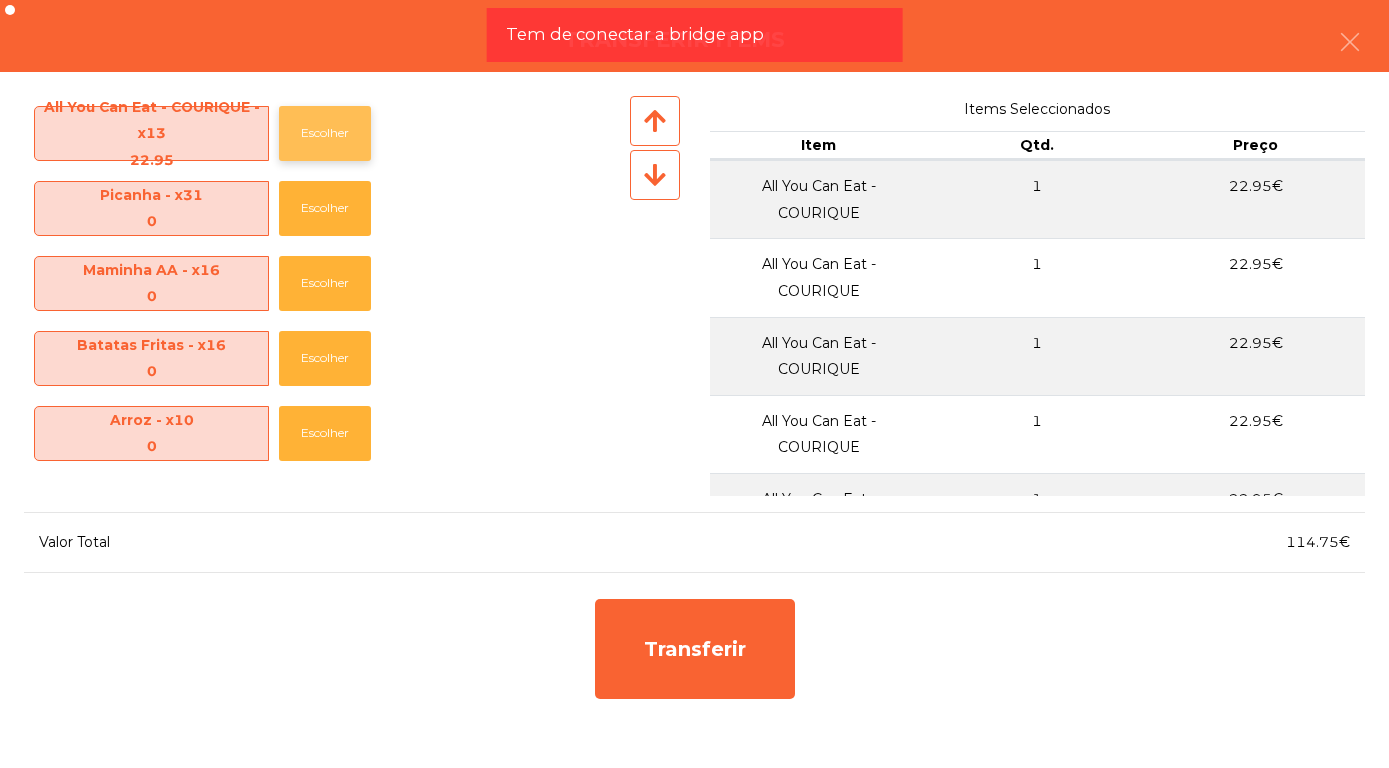 click on "Escolher" 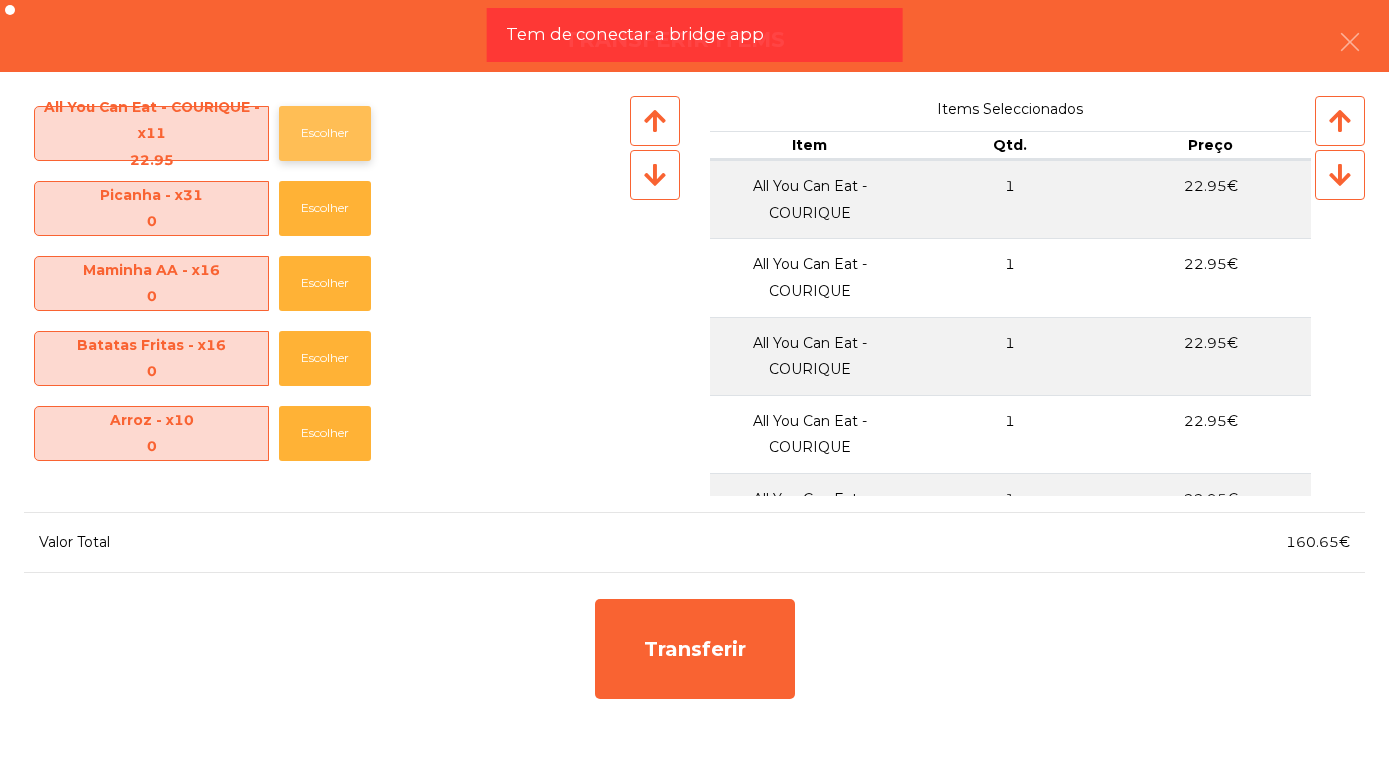 click on "Escolher" 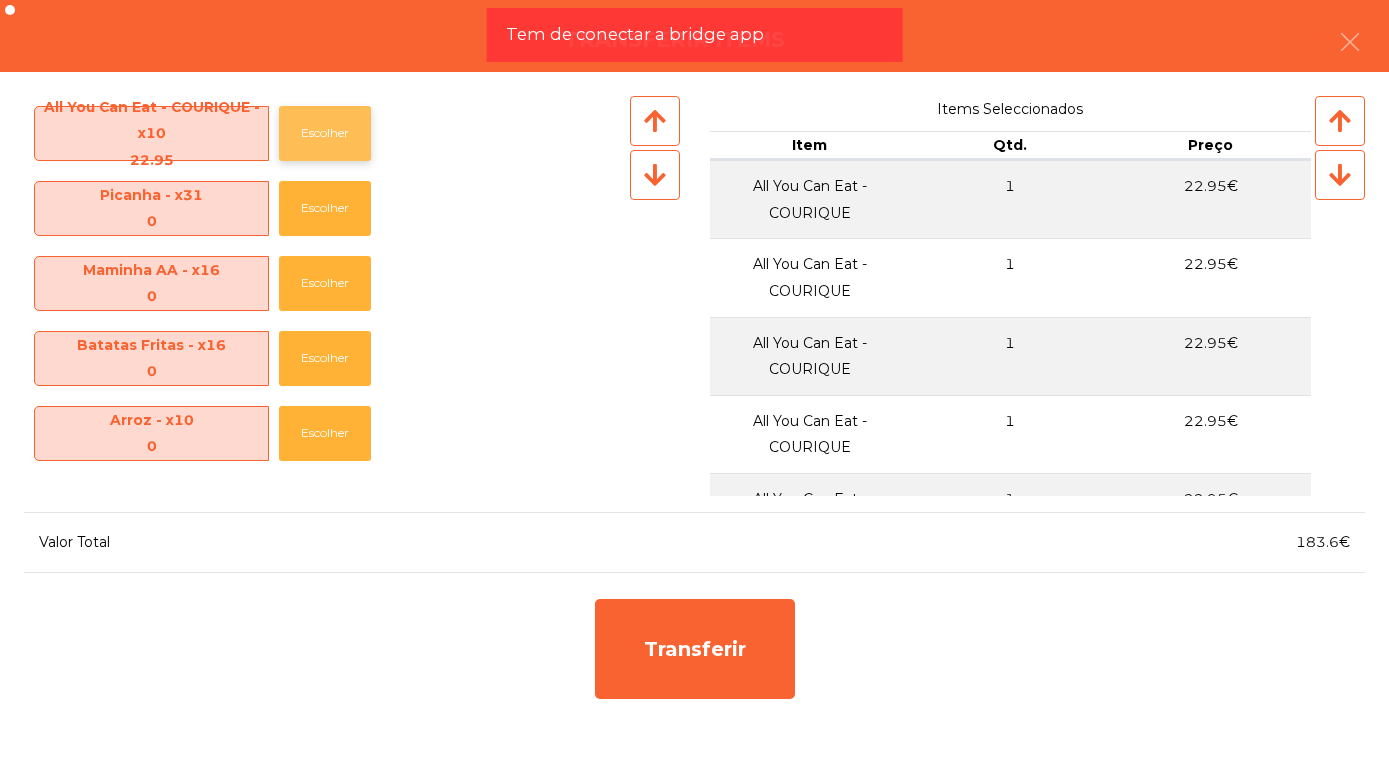 click on "Escolher" 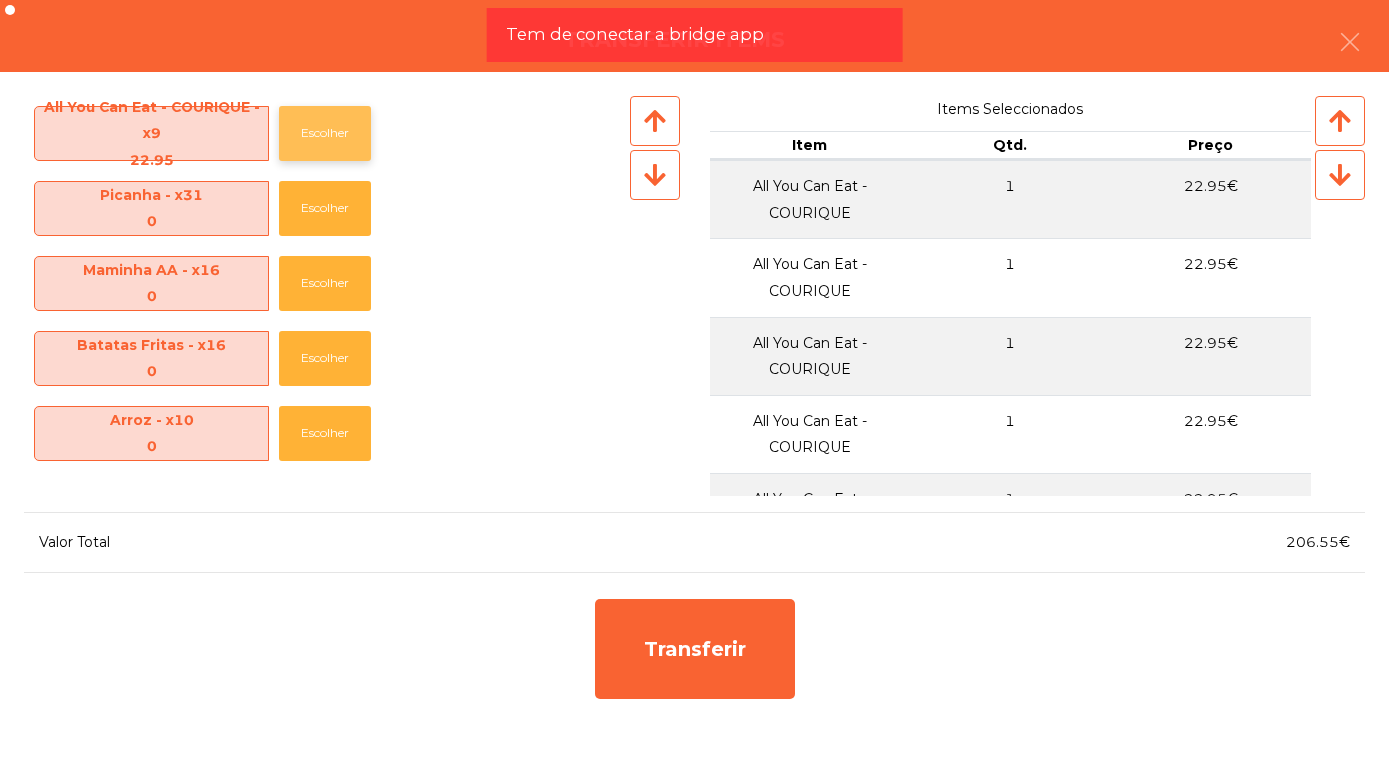 click on "Escolher" 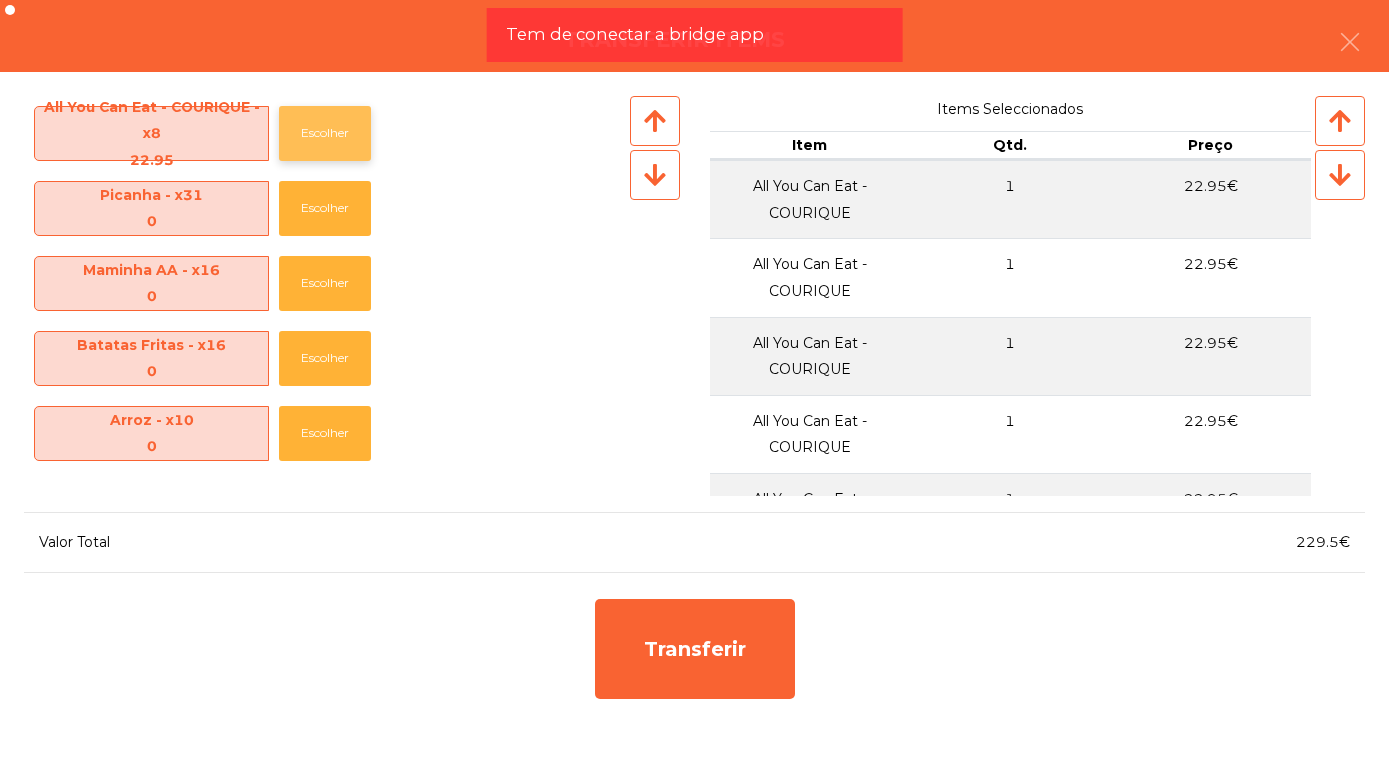 click on "Escolher" 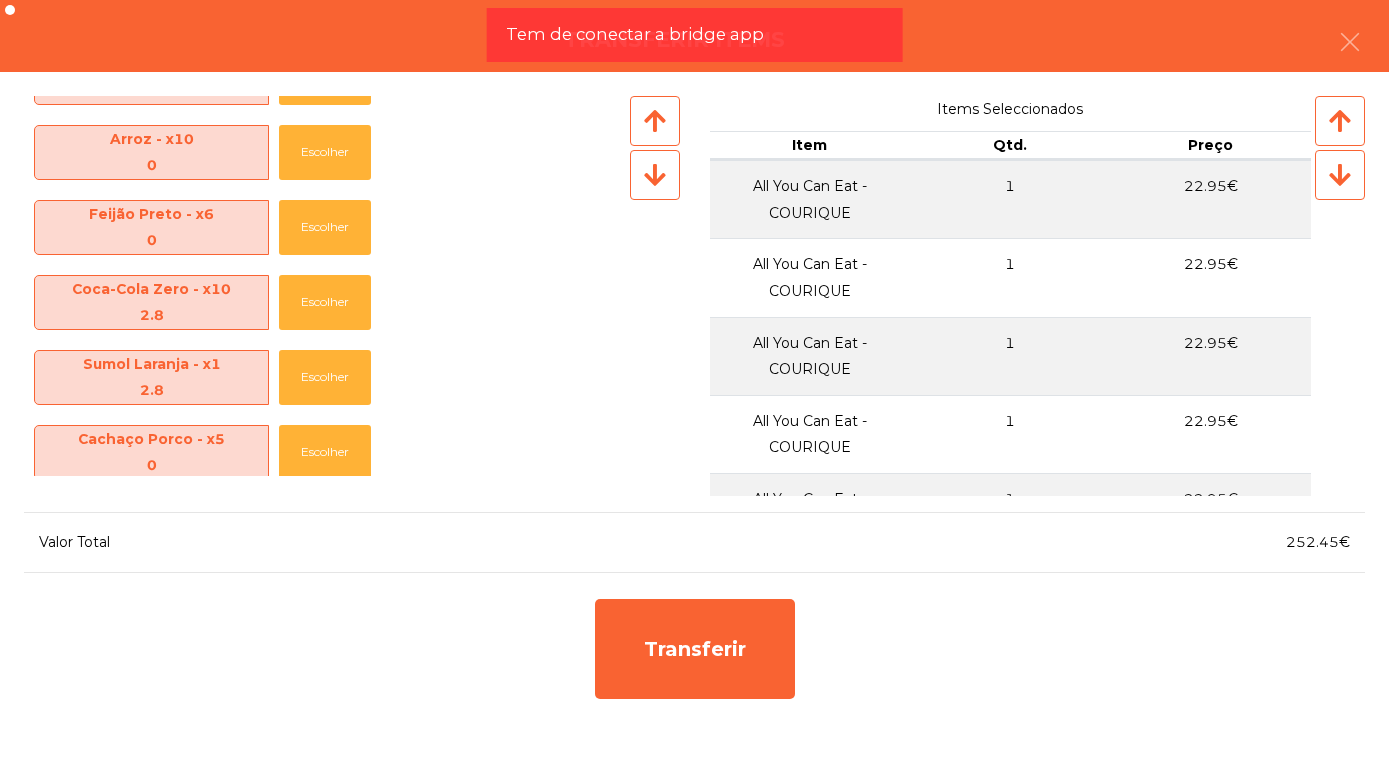 scroll, scrollTop: 280, scrollLeft: 0, axis: vertical 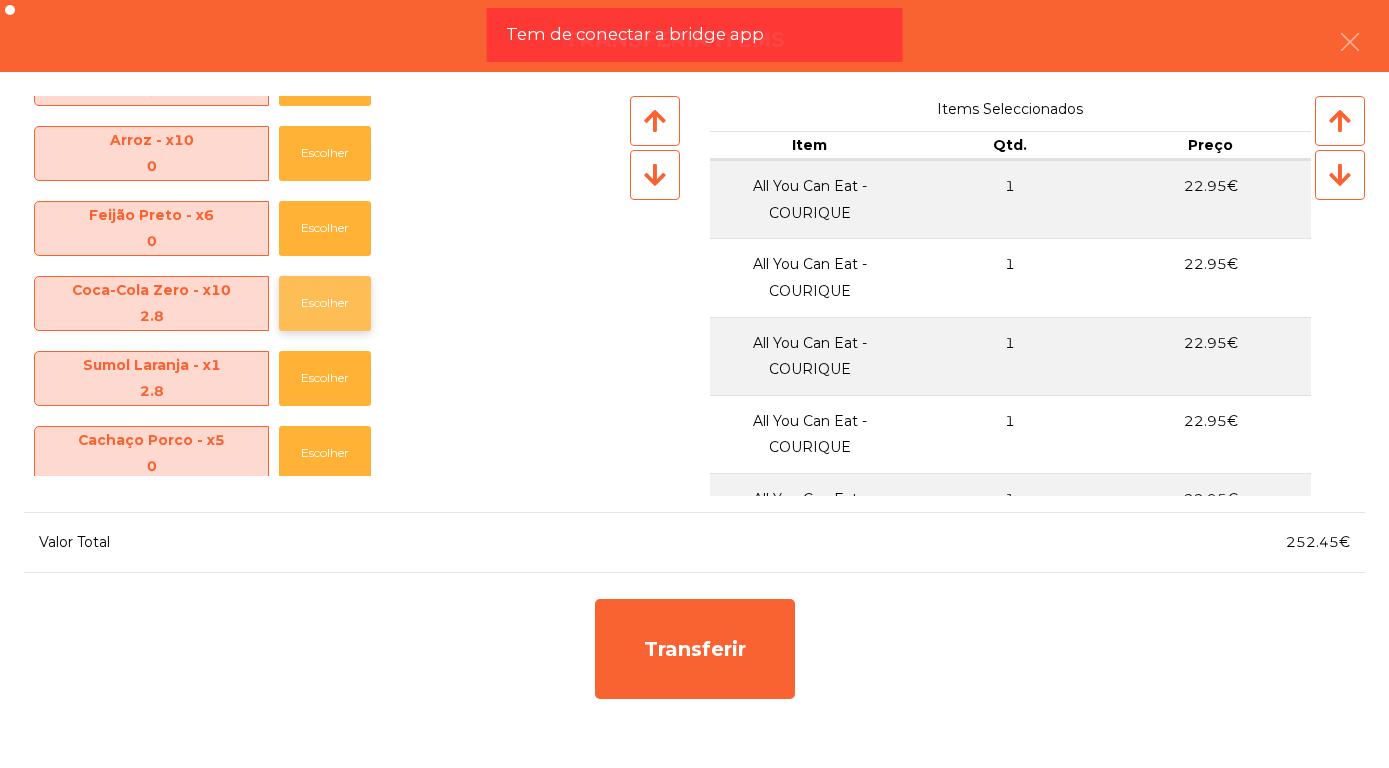 click on "Escolher" 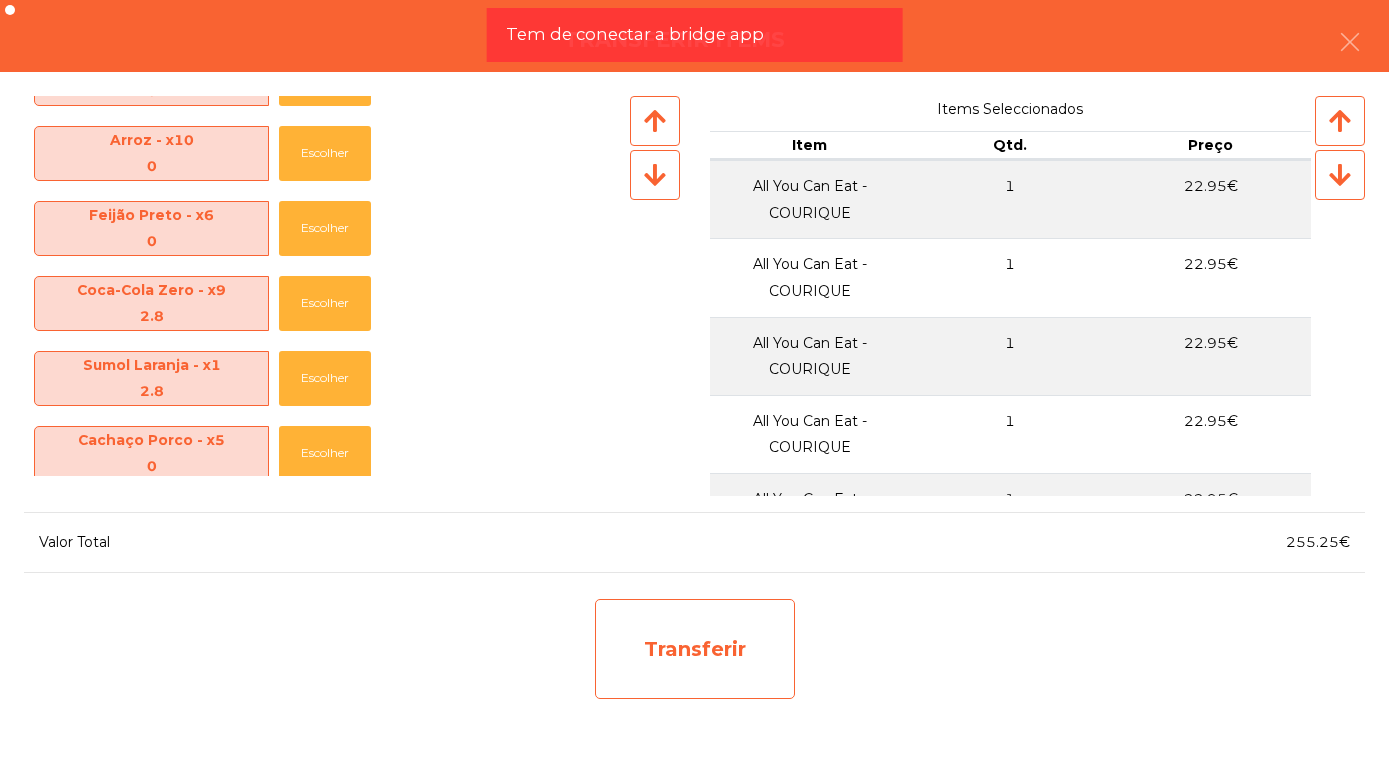 click on "Transferir" 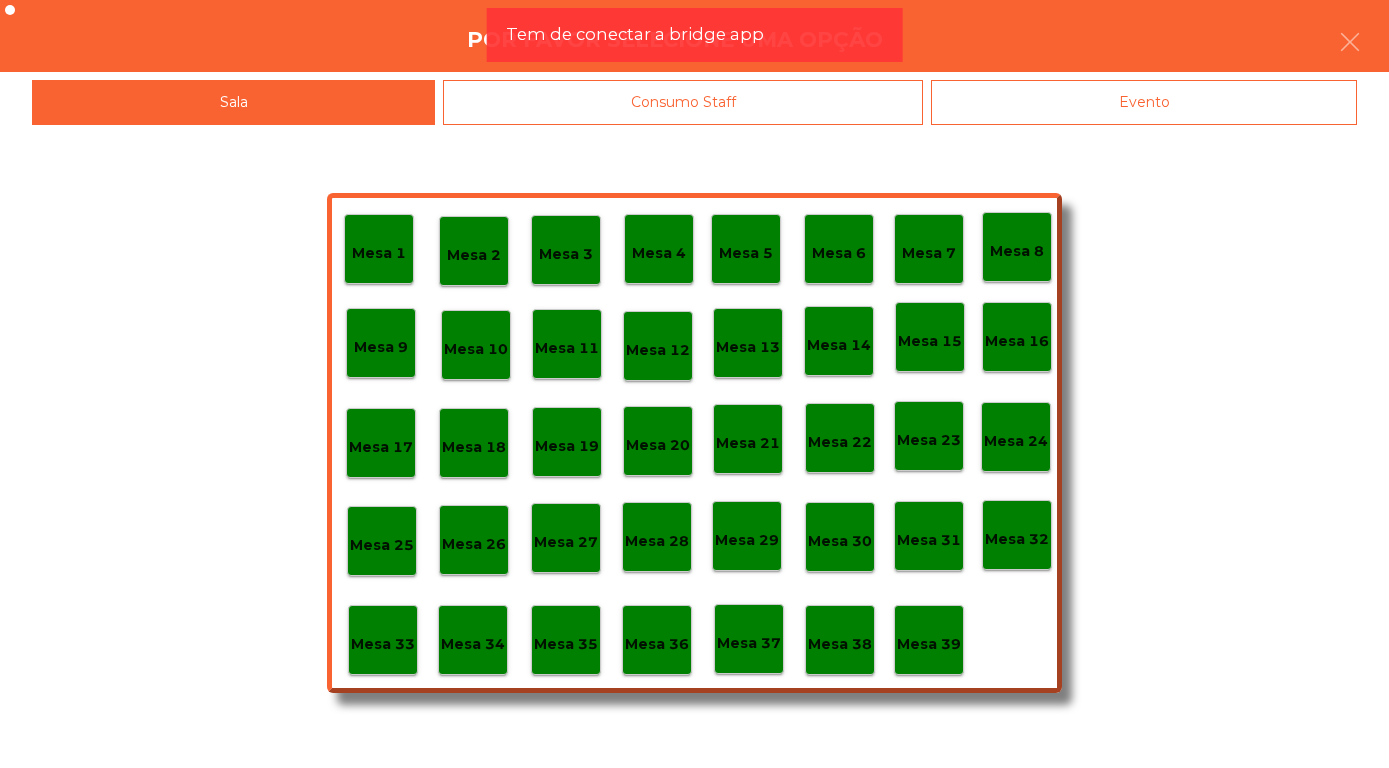 click on "Mesa 30" 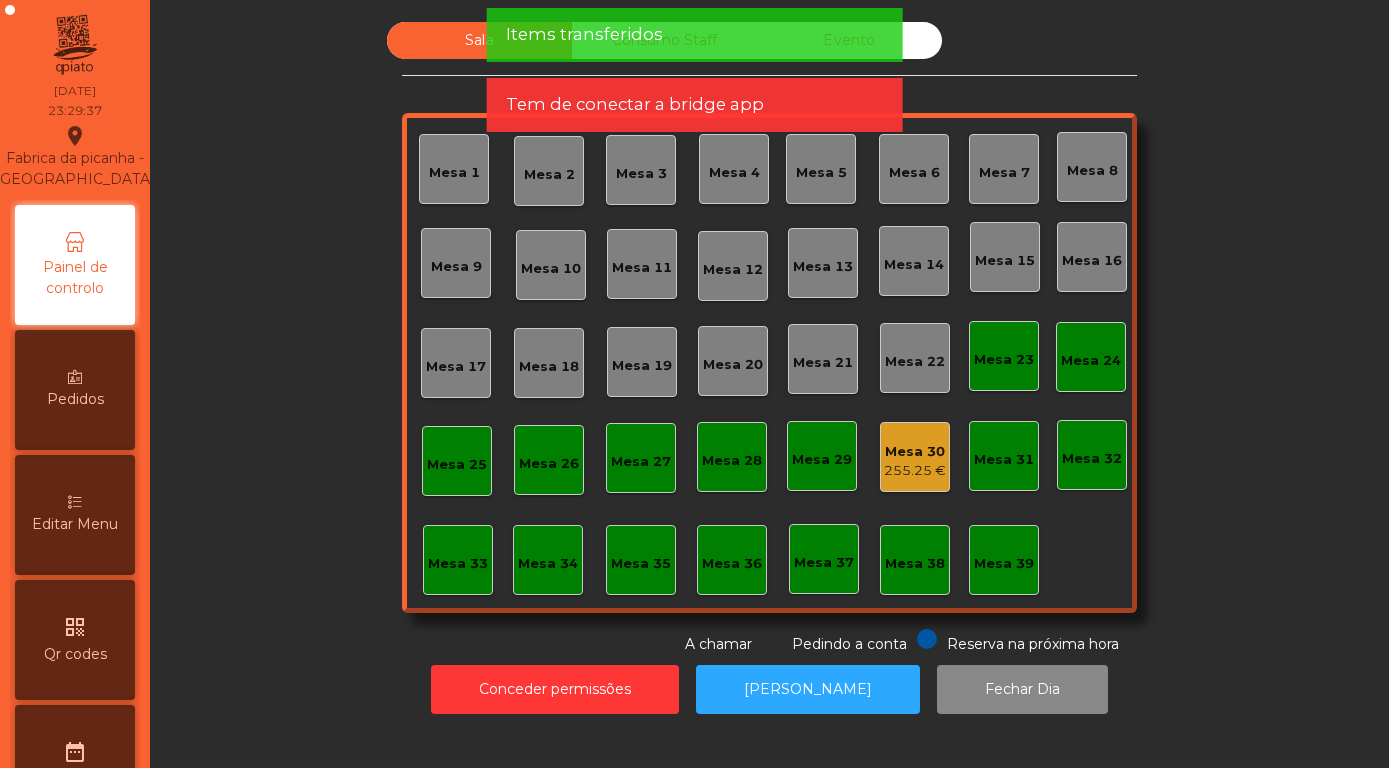 click on "Mesa 30" 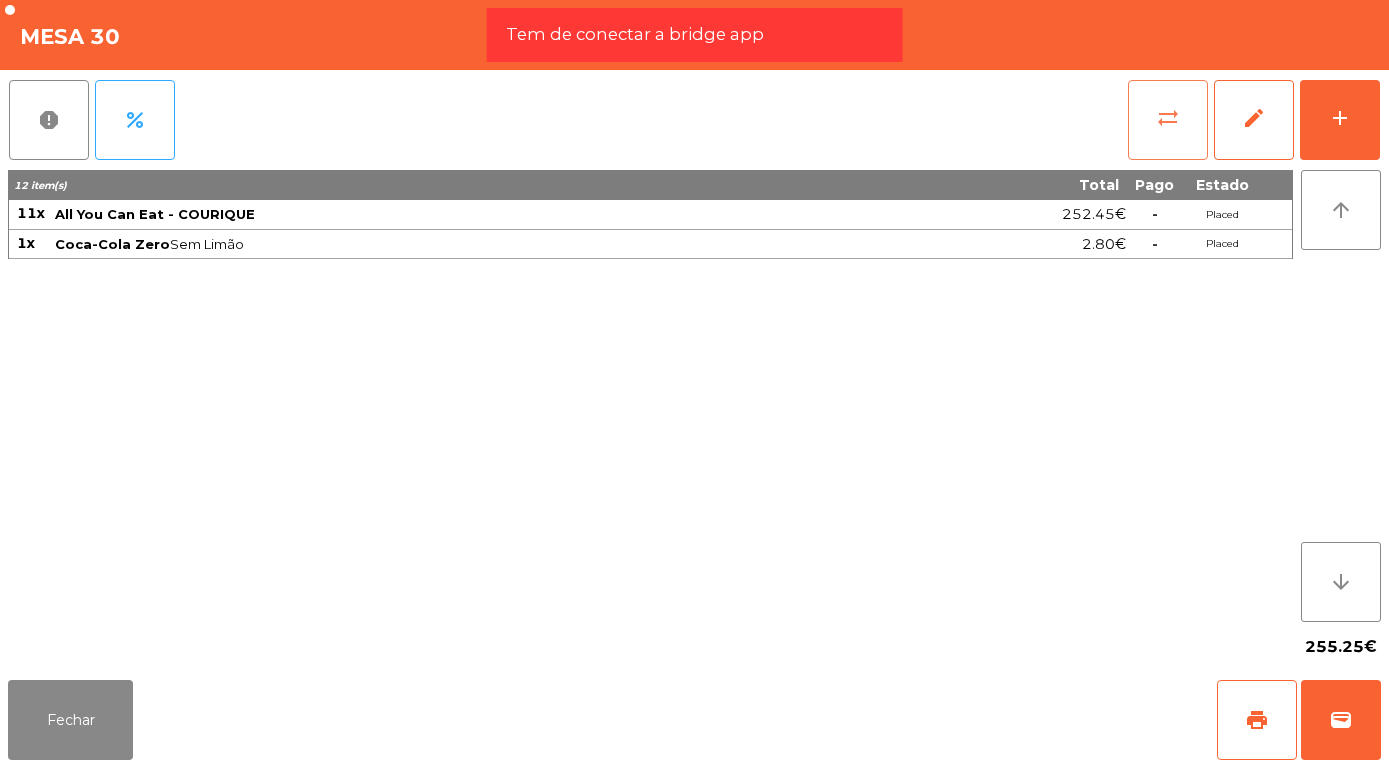 click on "sync_alt" 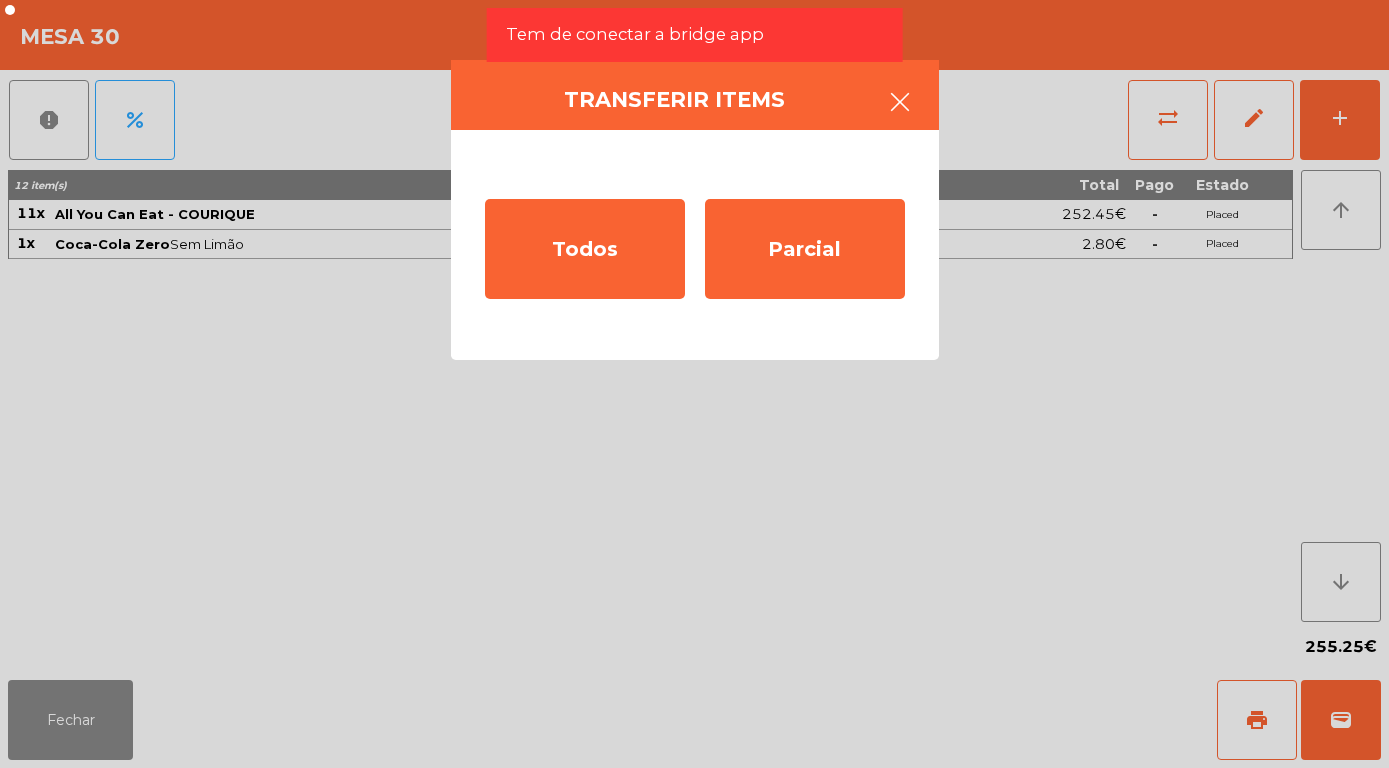 click 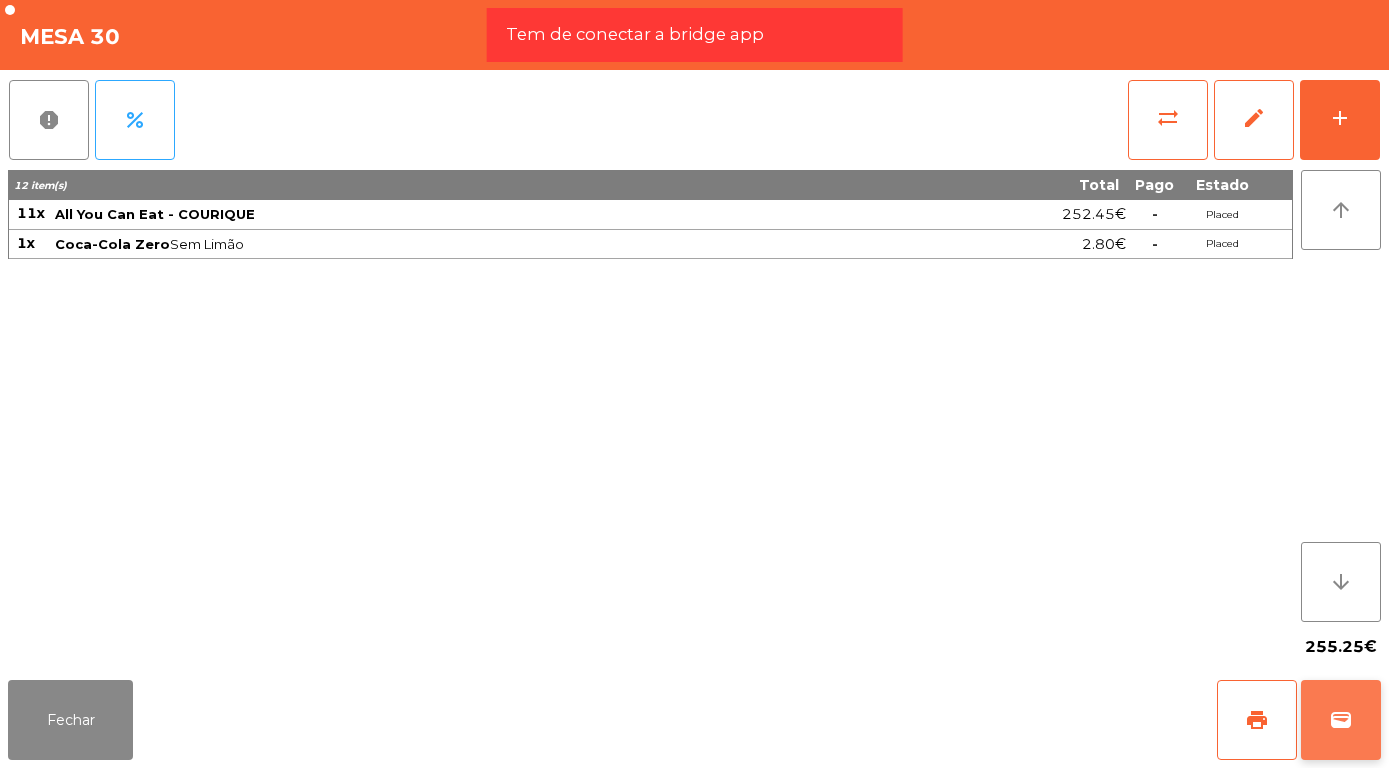 click on "wallet" 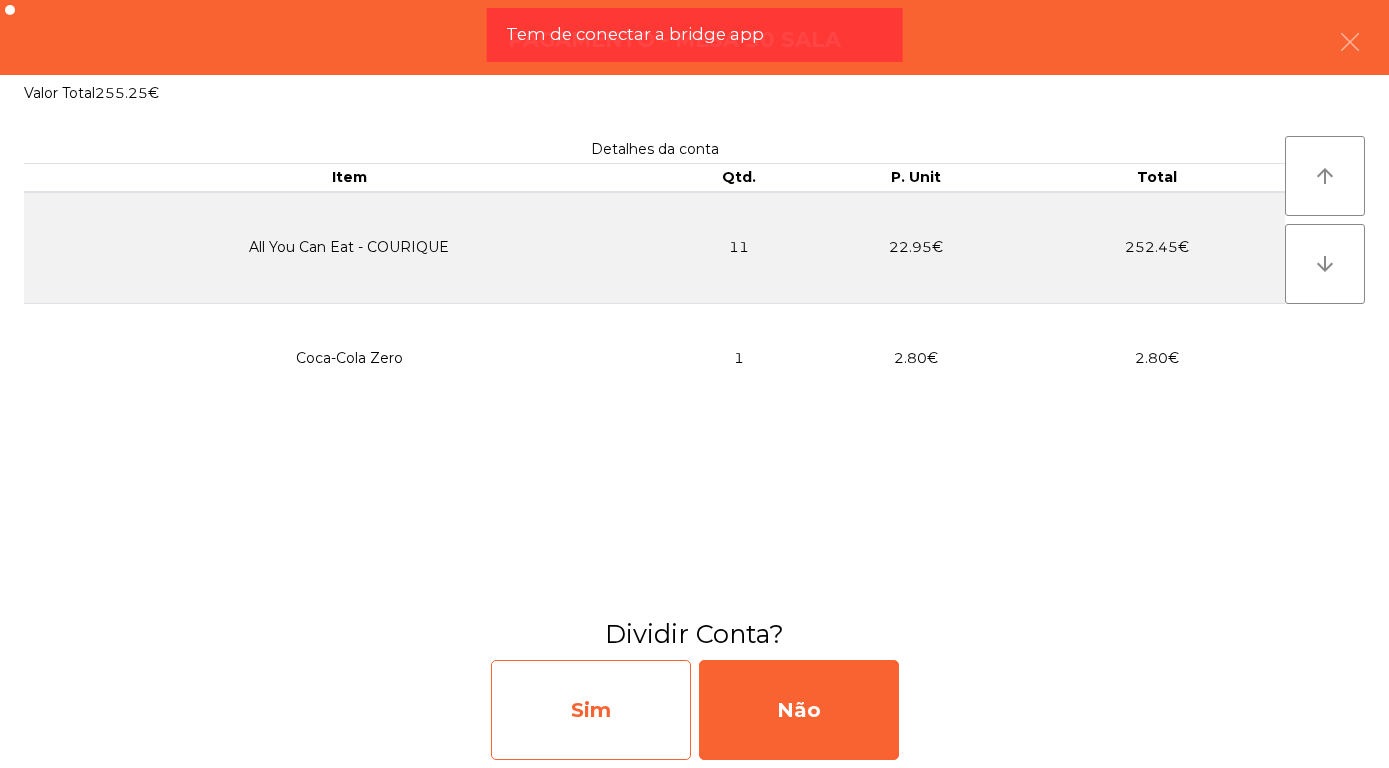 click on "Sim" 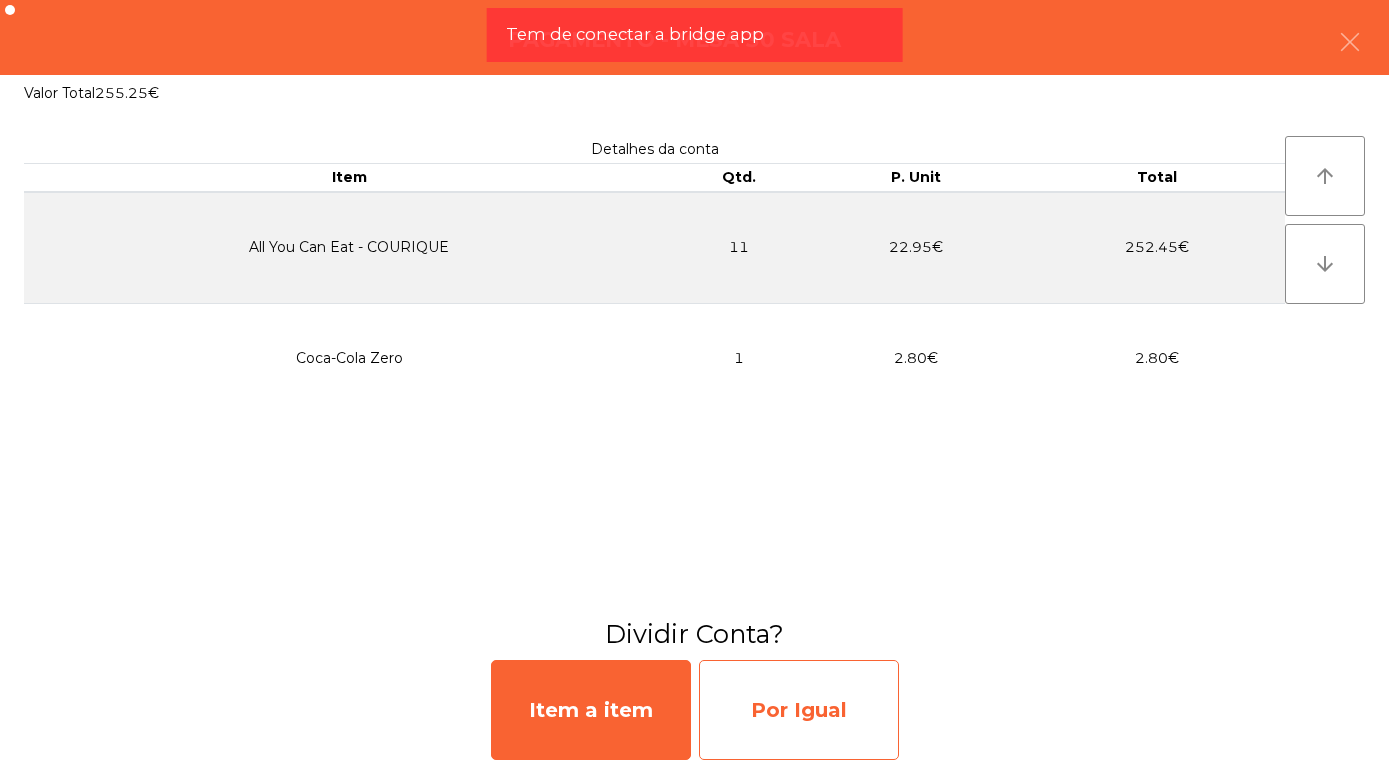 click on "Por Igual" 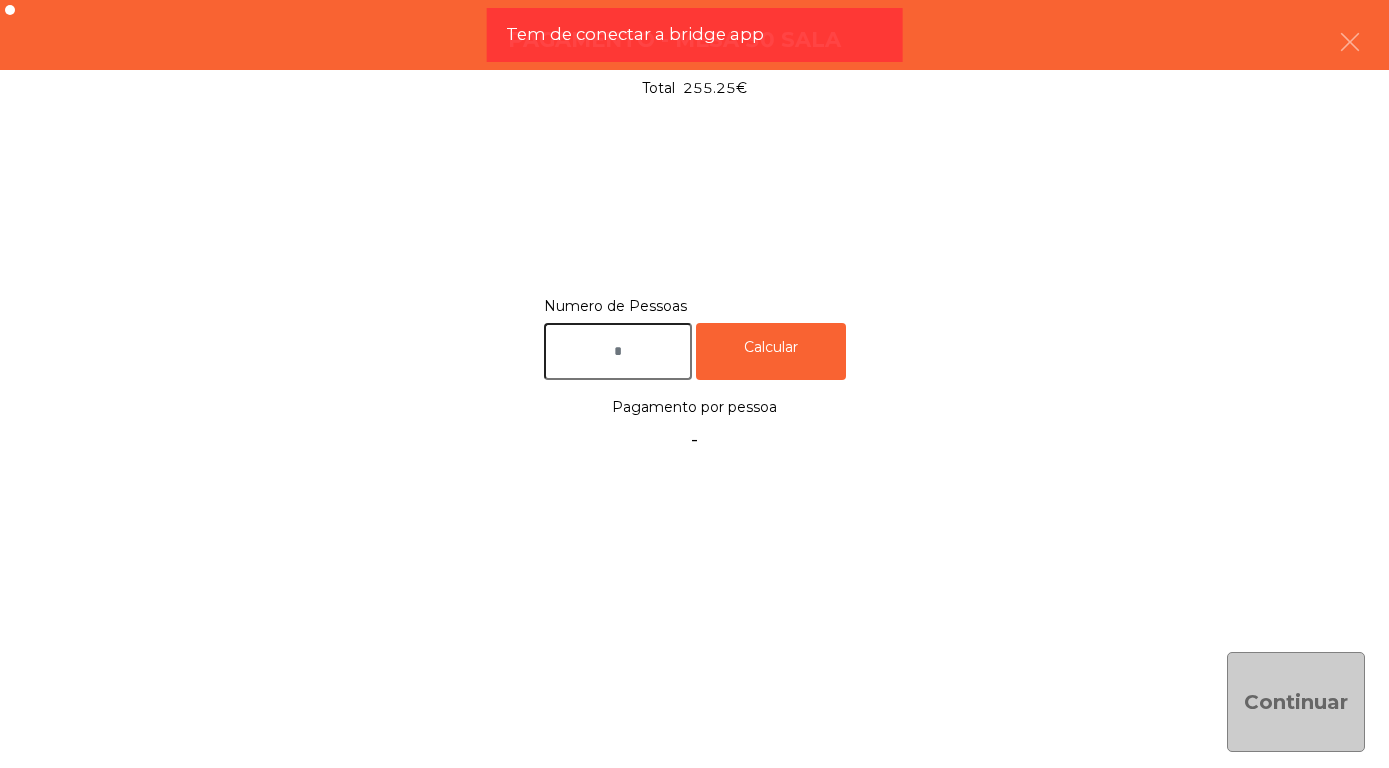 click 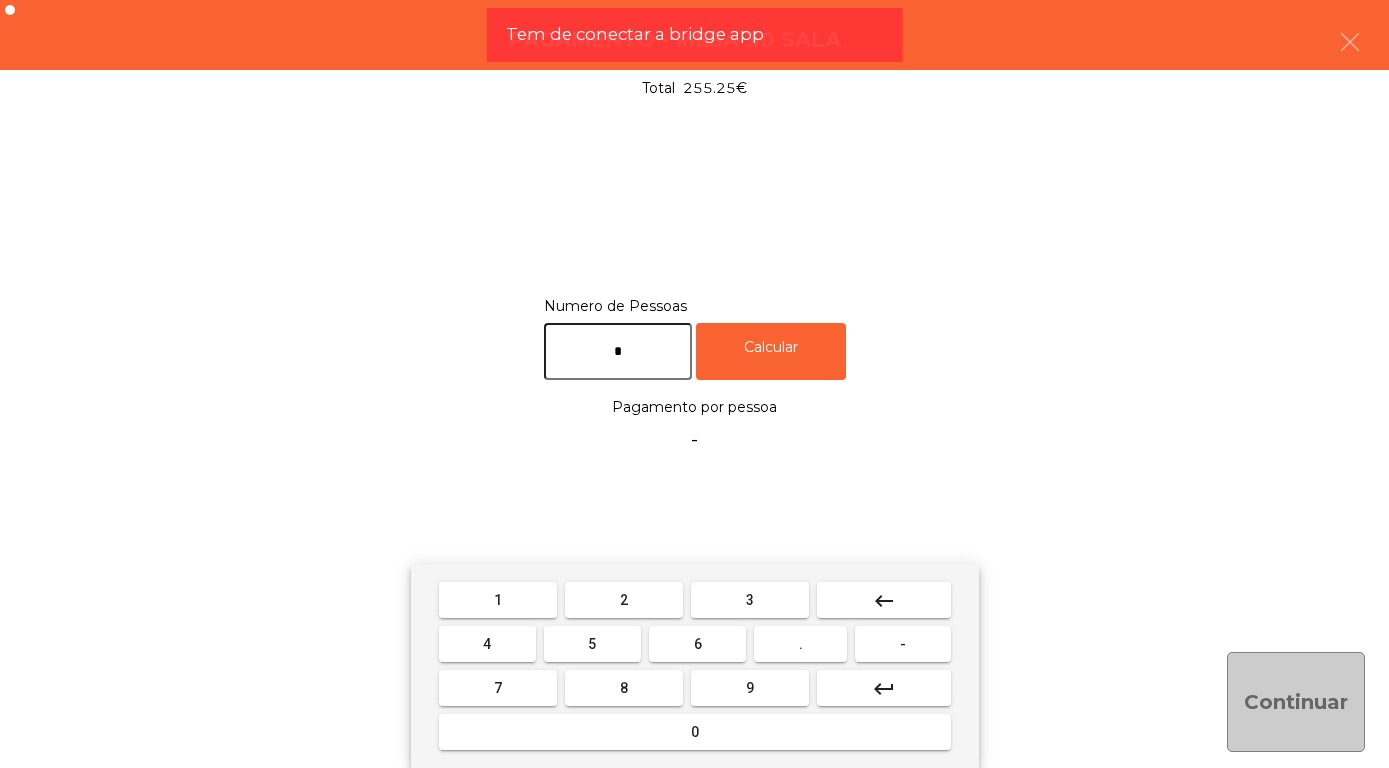 type on "*" 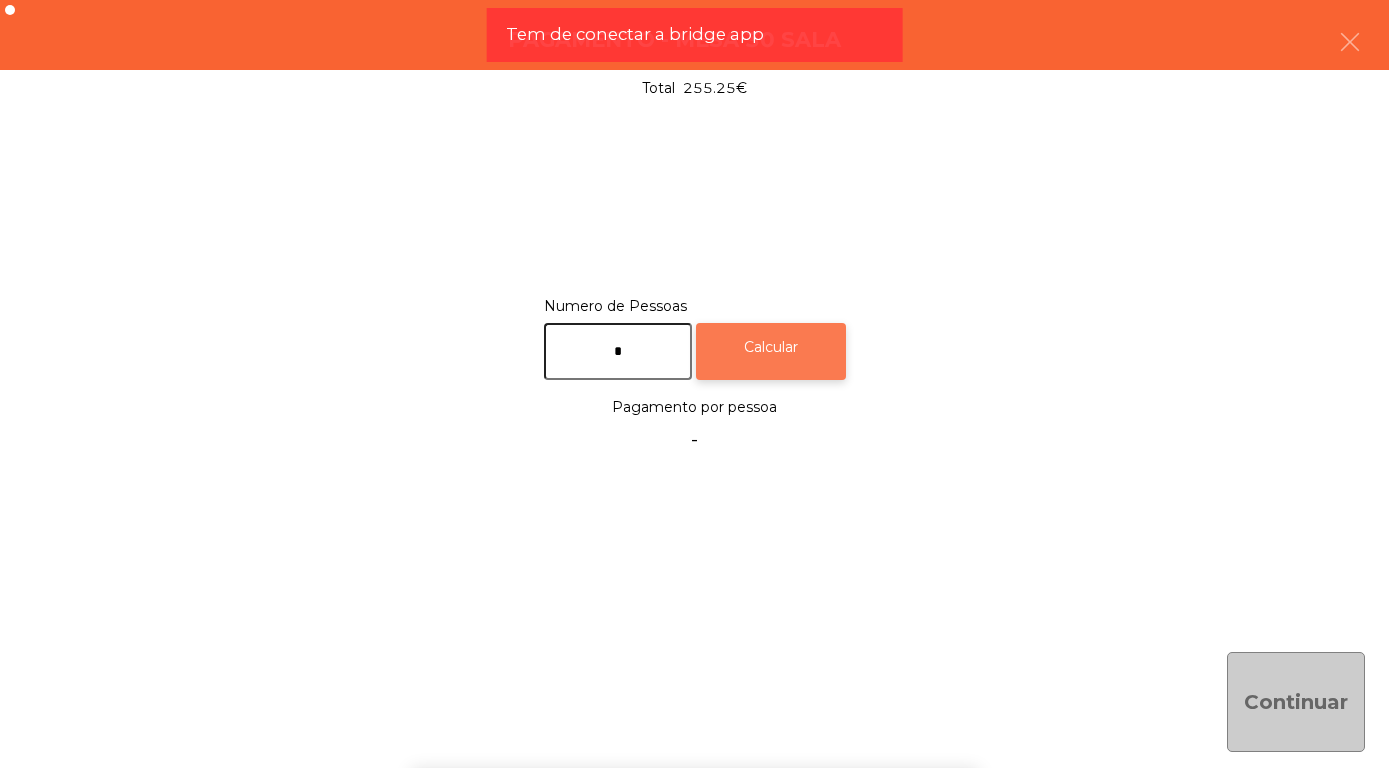 click on "Calcular" 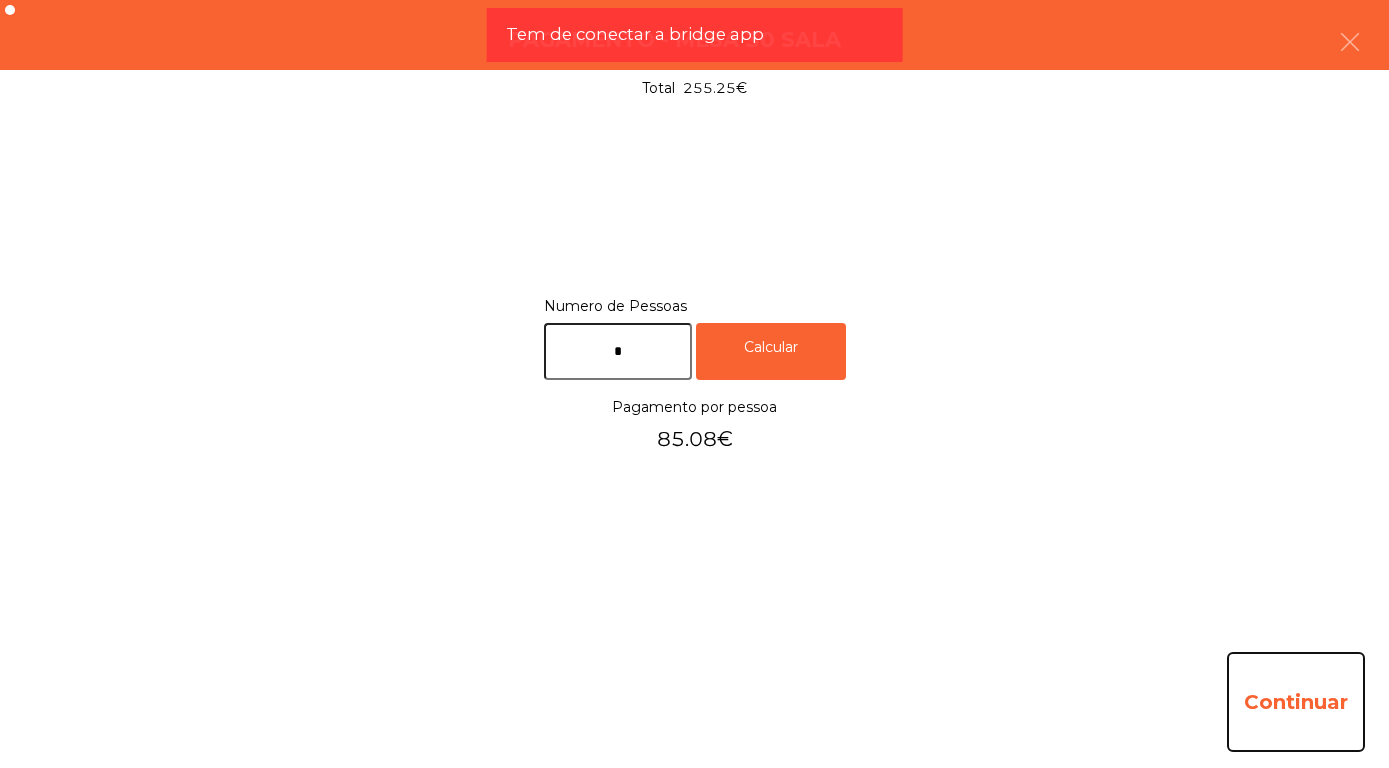click on "Continuar" 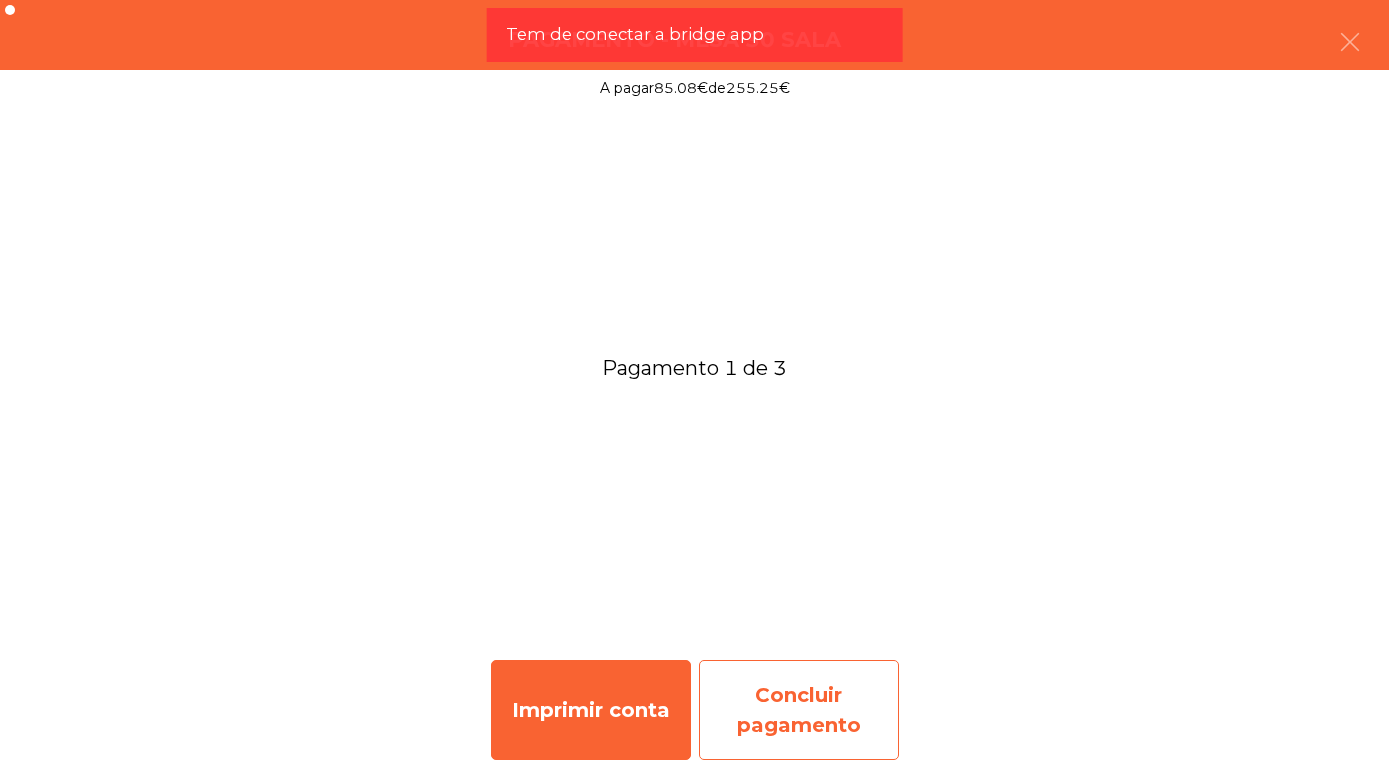 click on "Concluir pagamento" 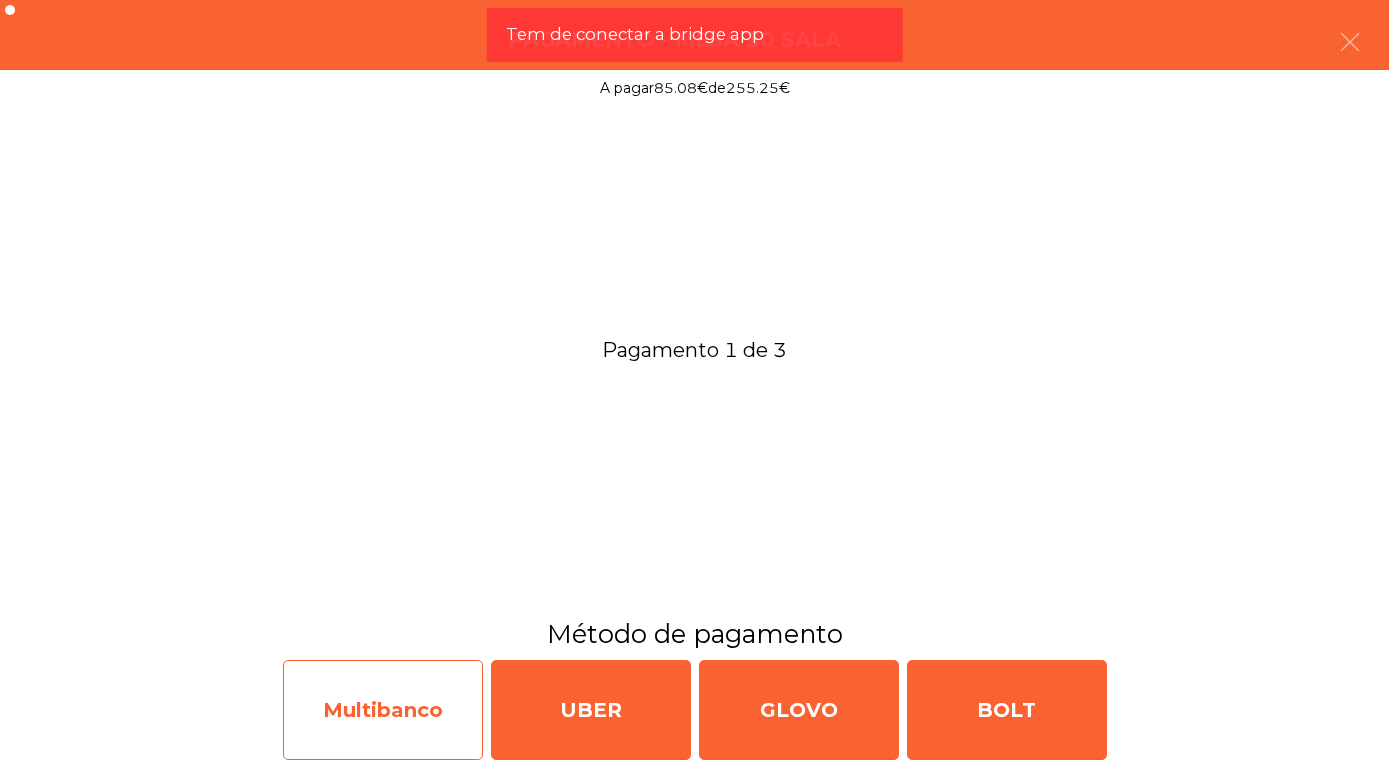 click on "Multibanco" 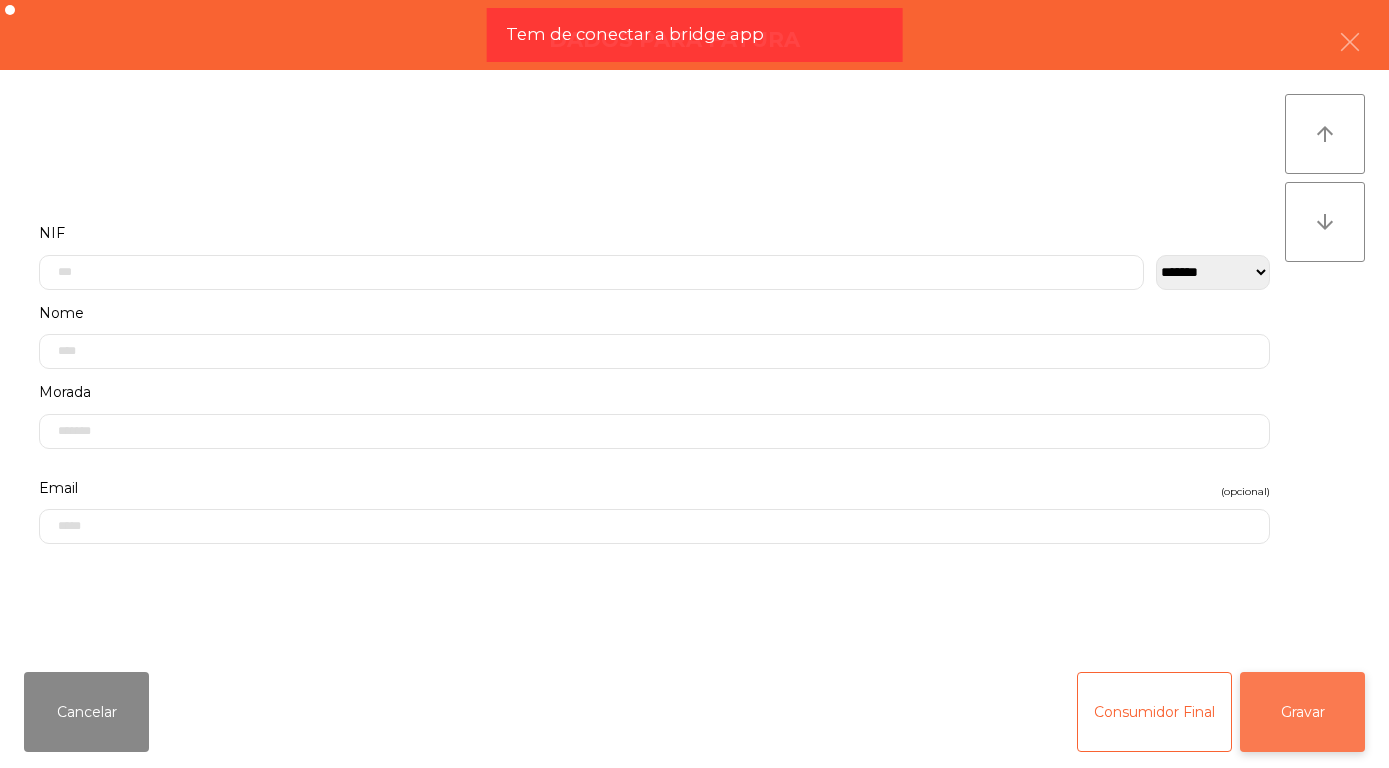 click on "Gravar" 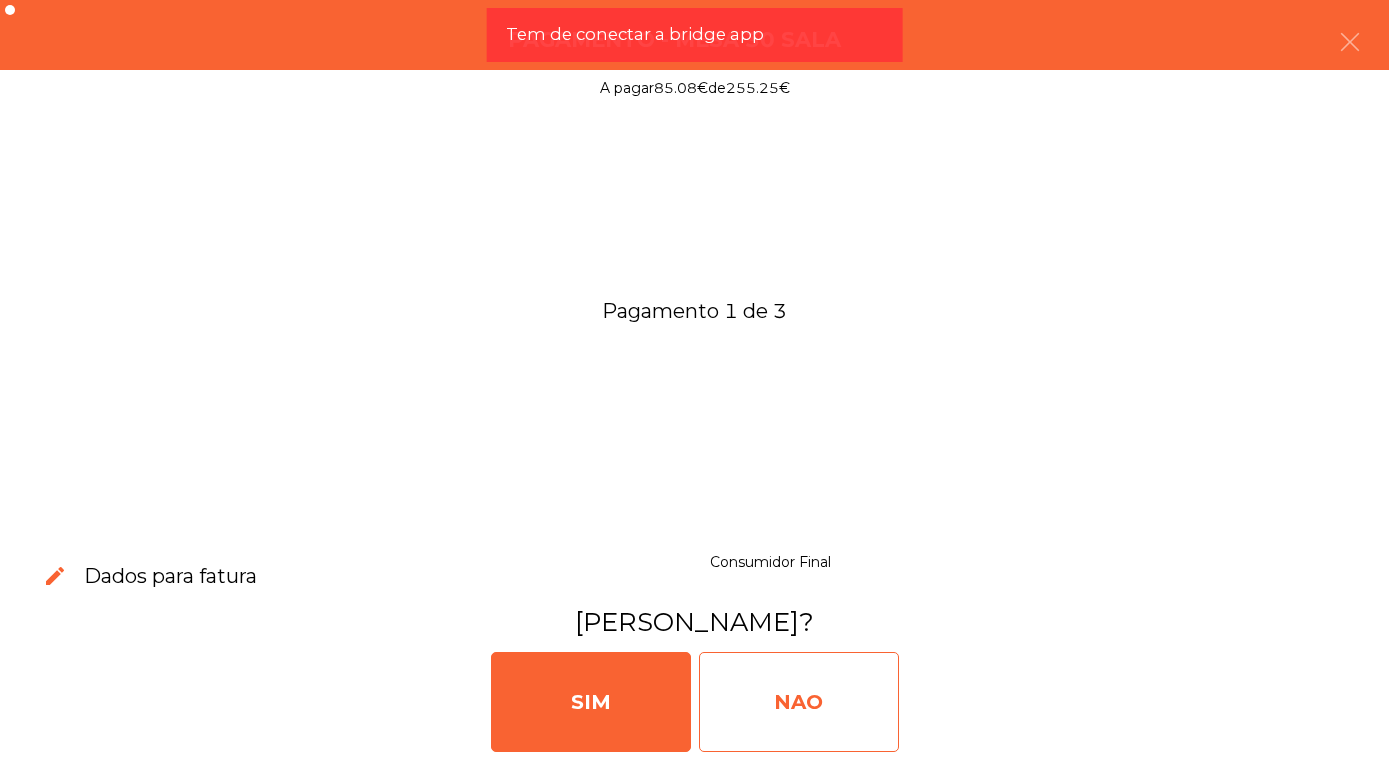 click on "NAO" 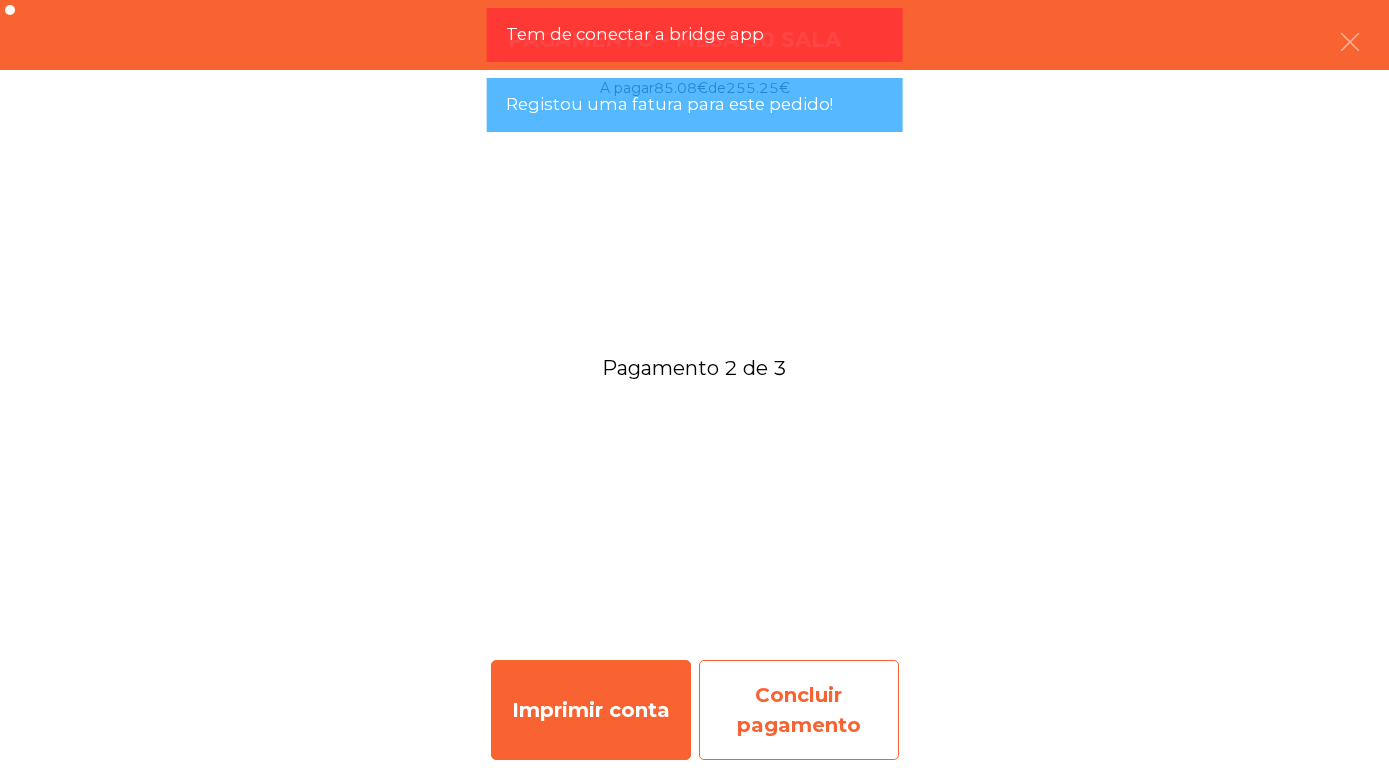 click on "Concluir pagamento" 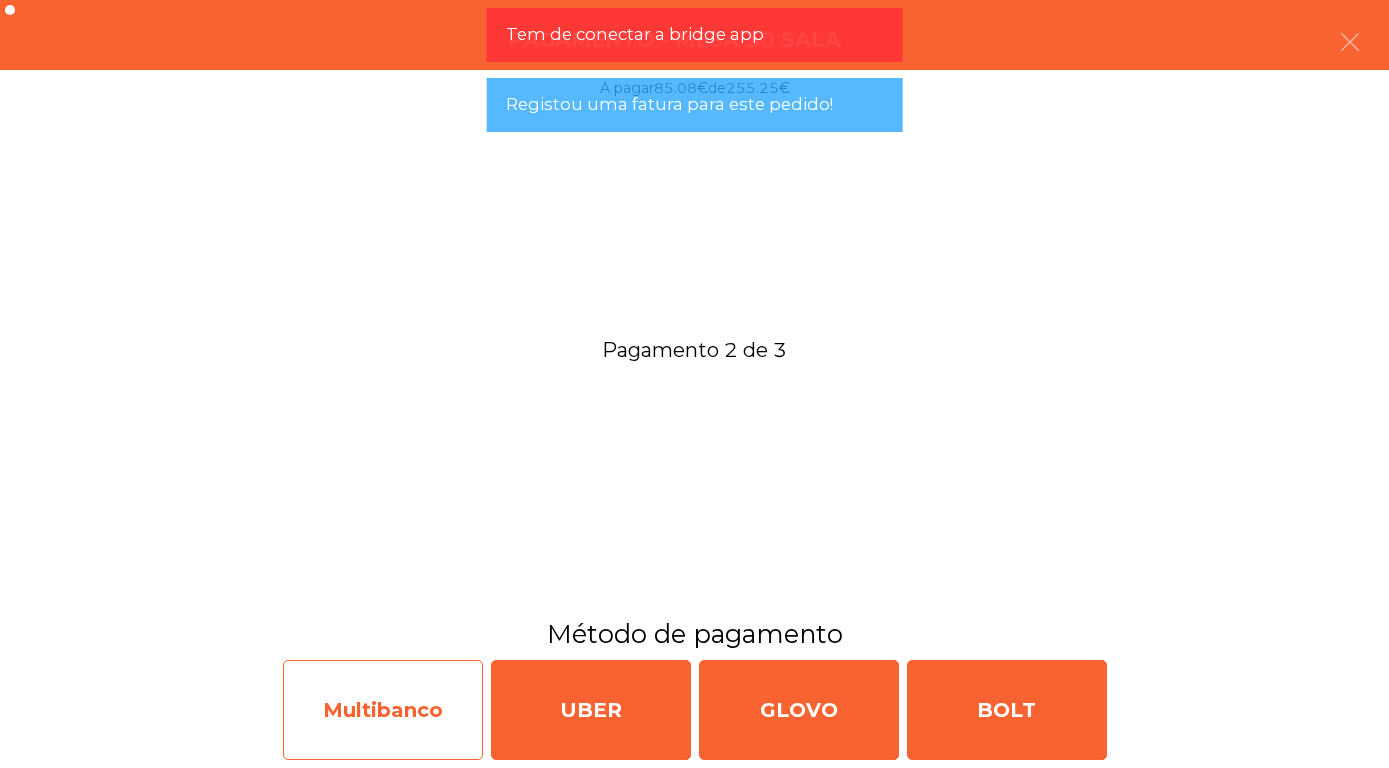 click on "Multibanco" 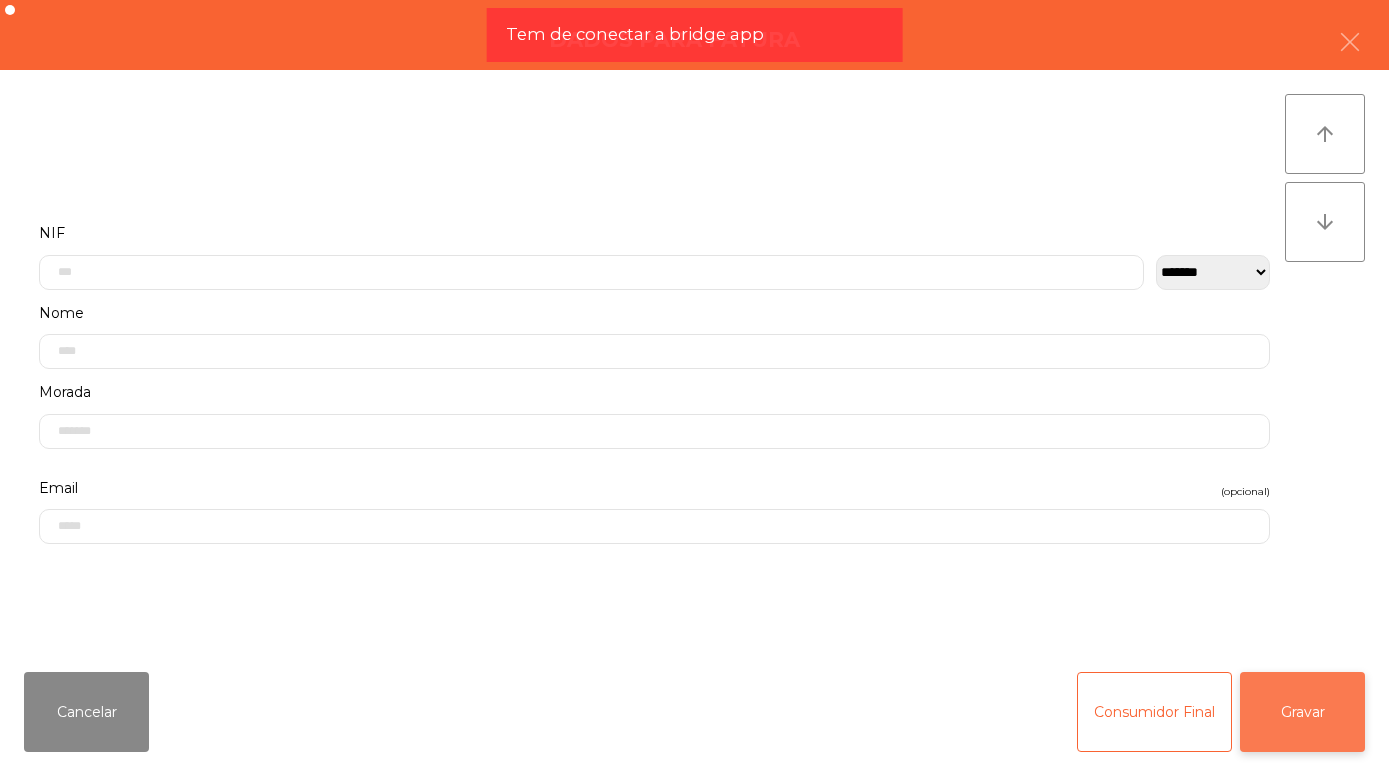 click on "Gravar" 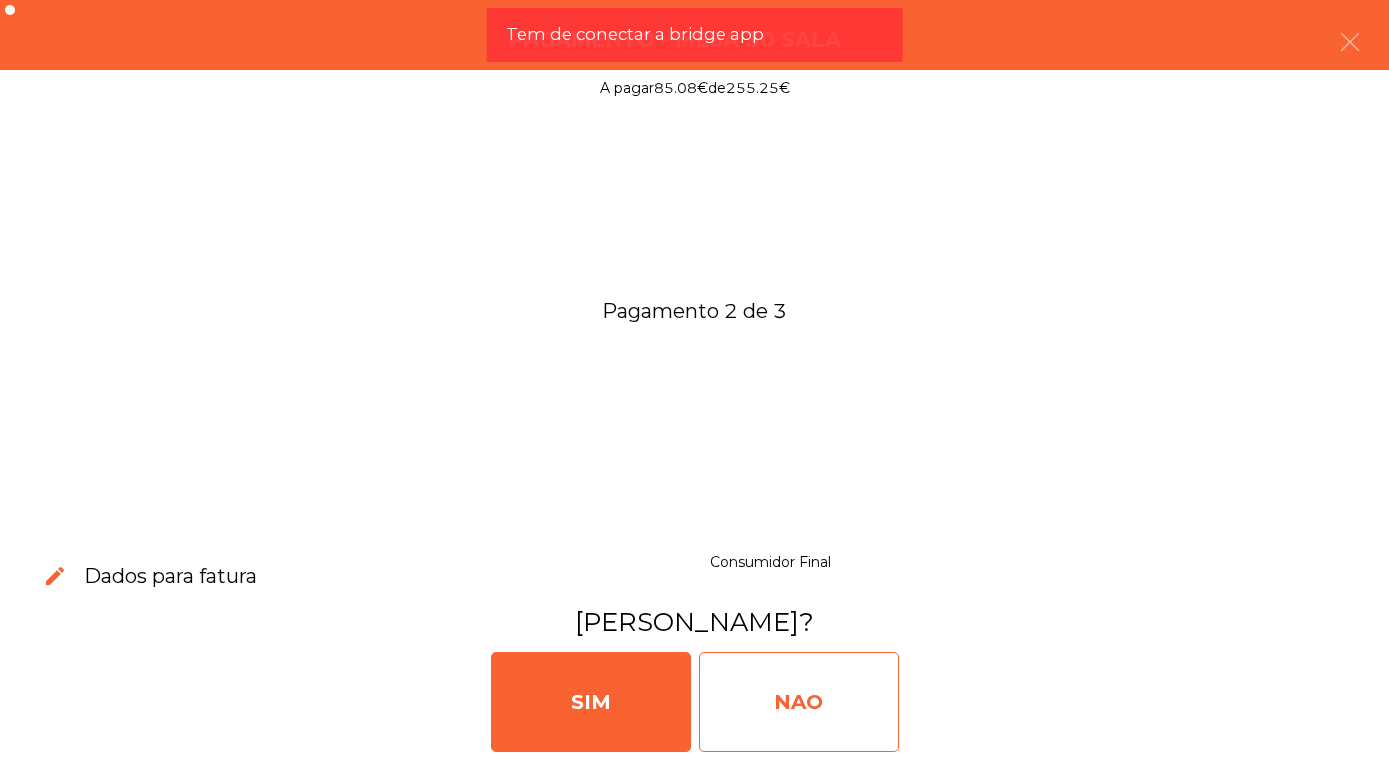click on "NAO" 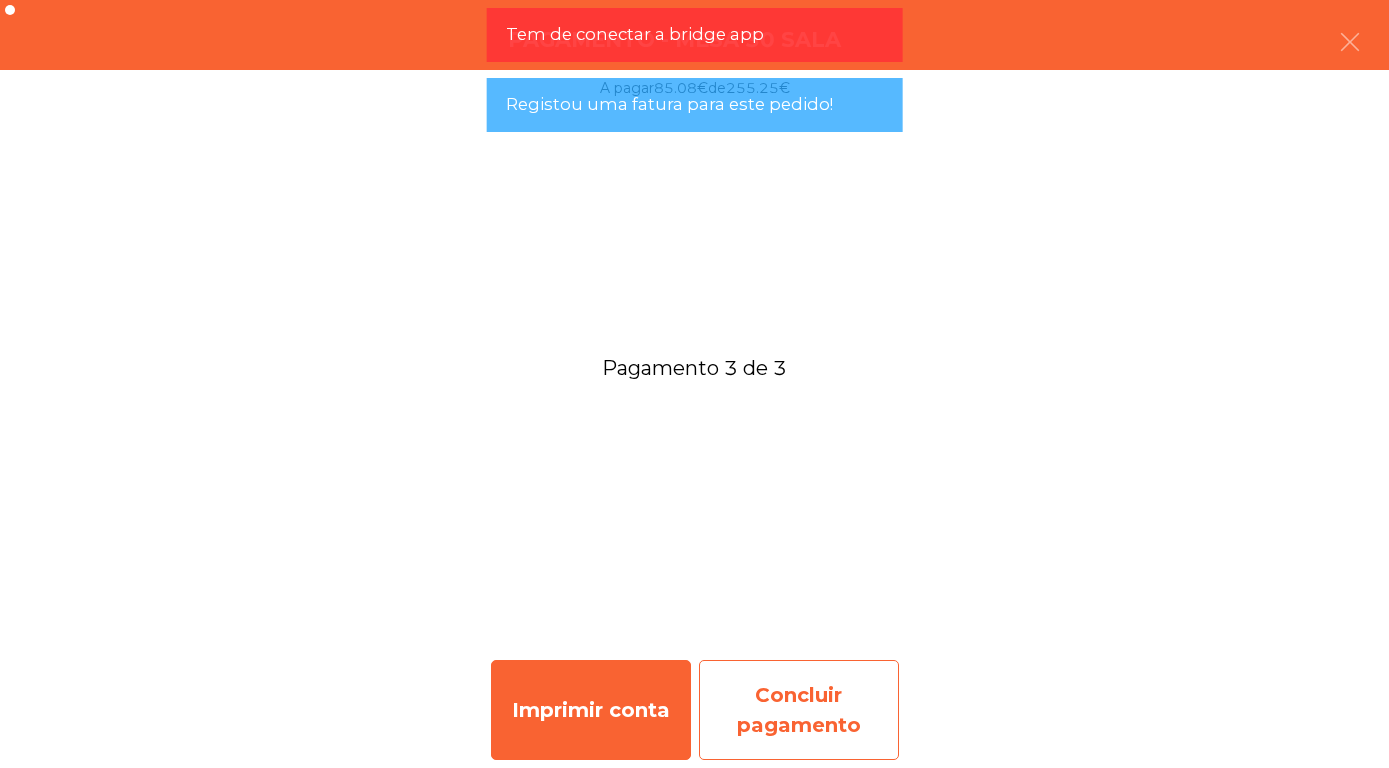 click on "Concluir pagamento" 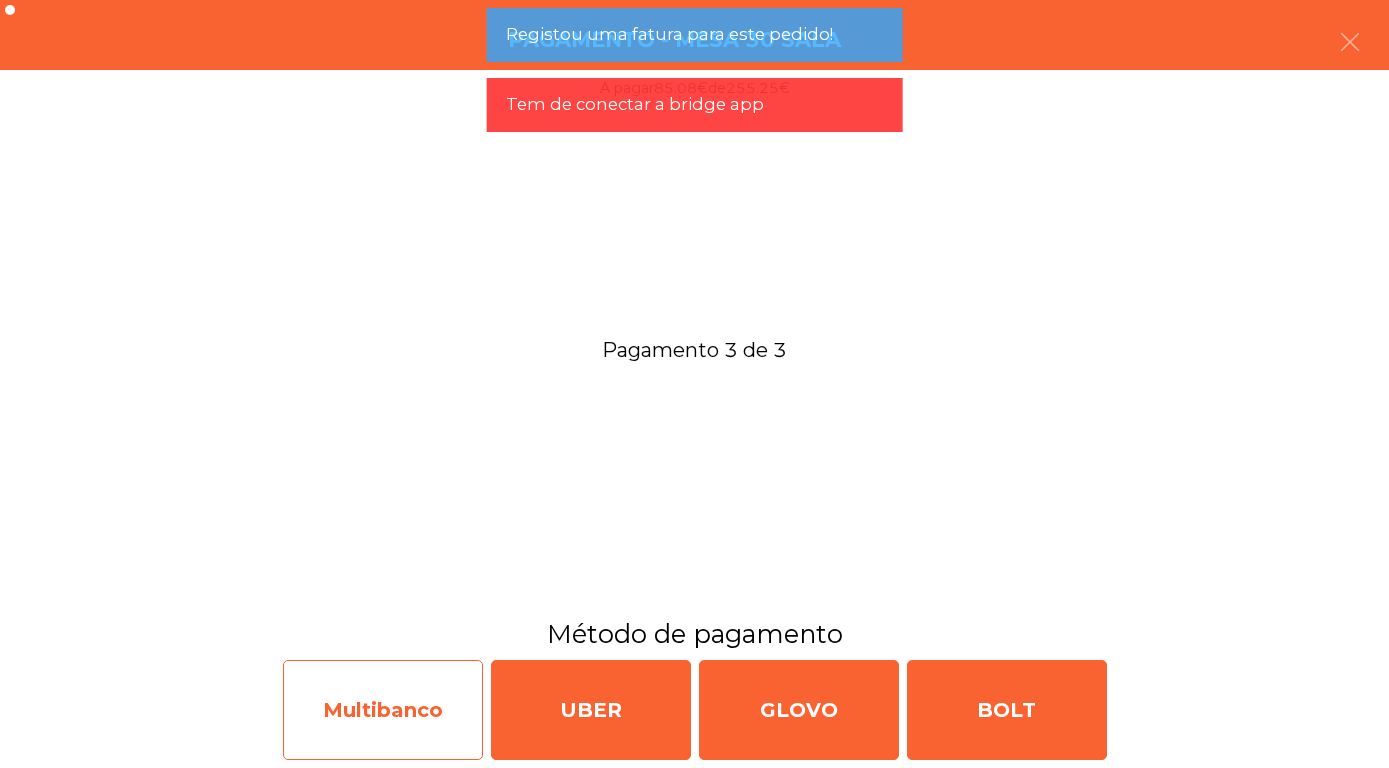 click on "Multibanco" 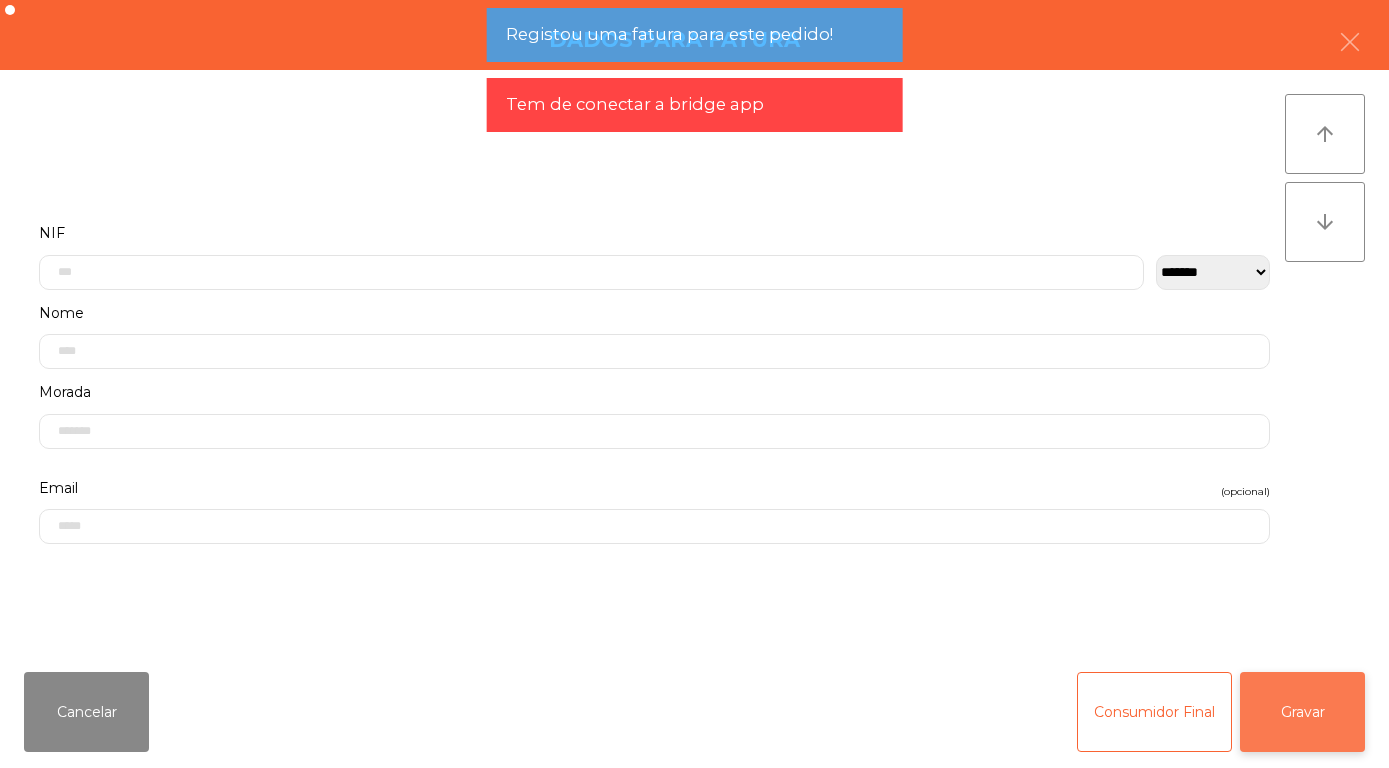 click on "Gravar" 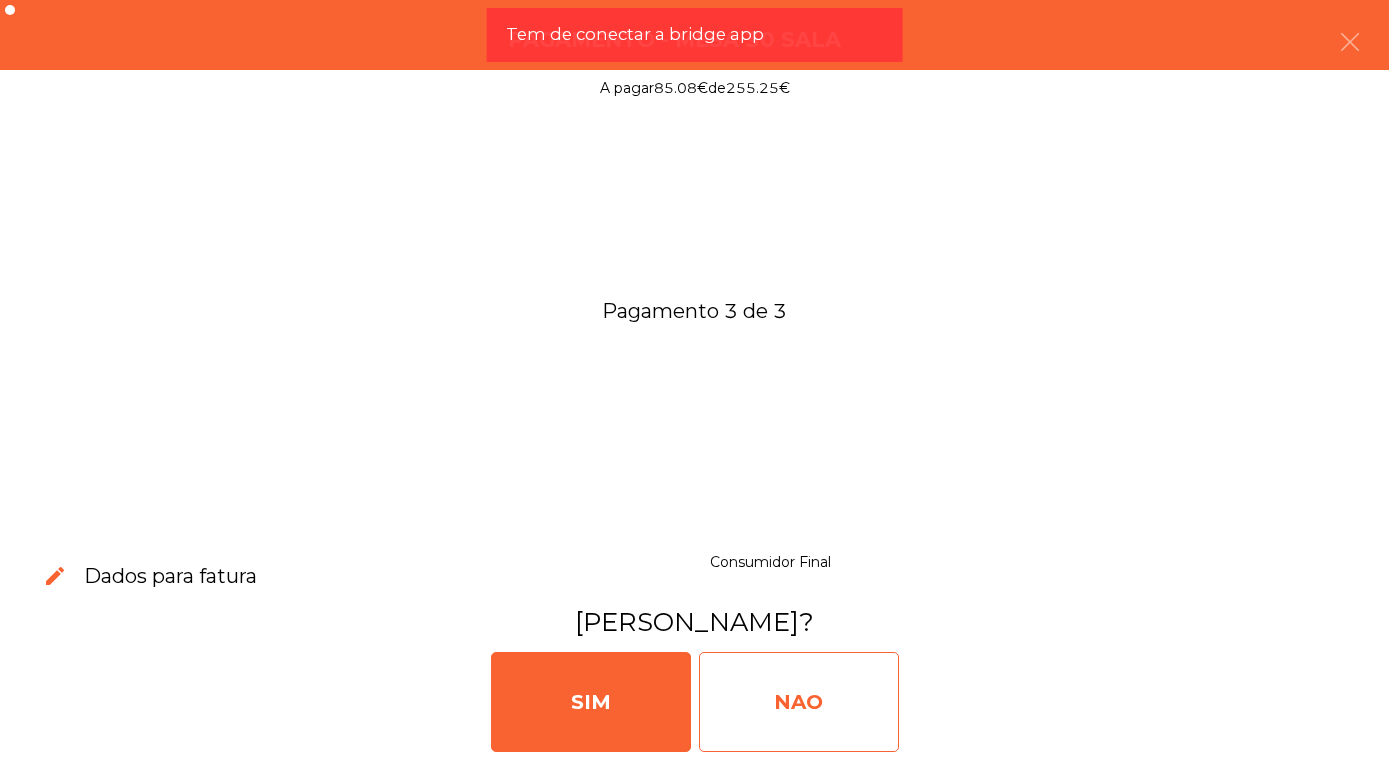 click on "NAO" 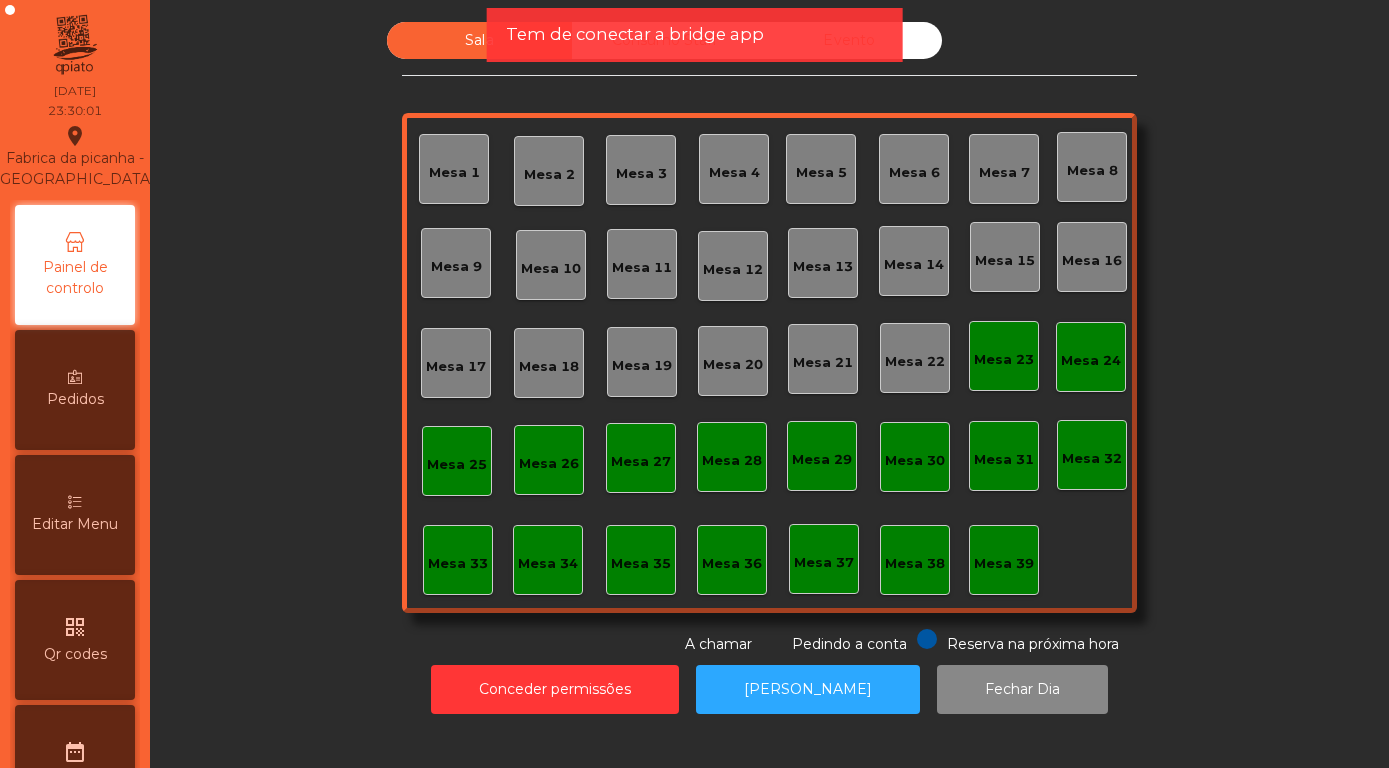click on "Evento" 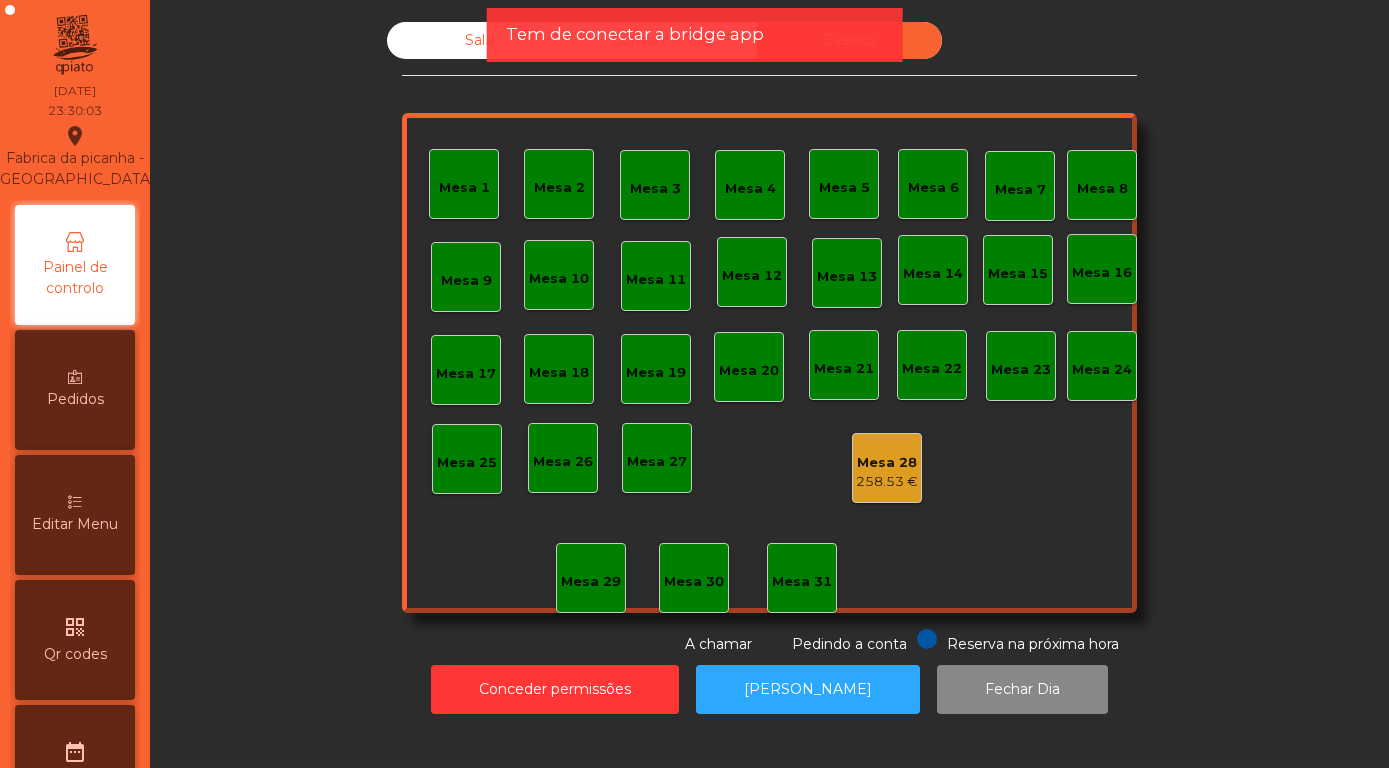 click on "258.53 €" 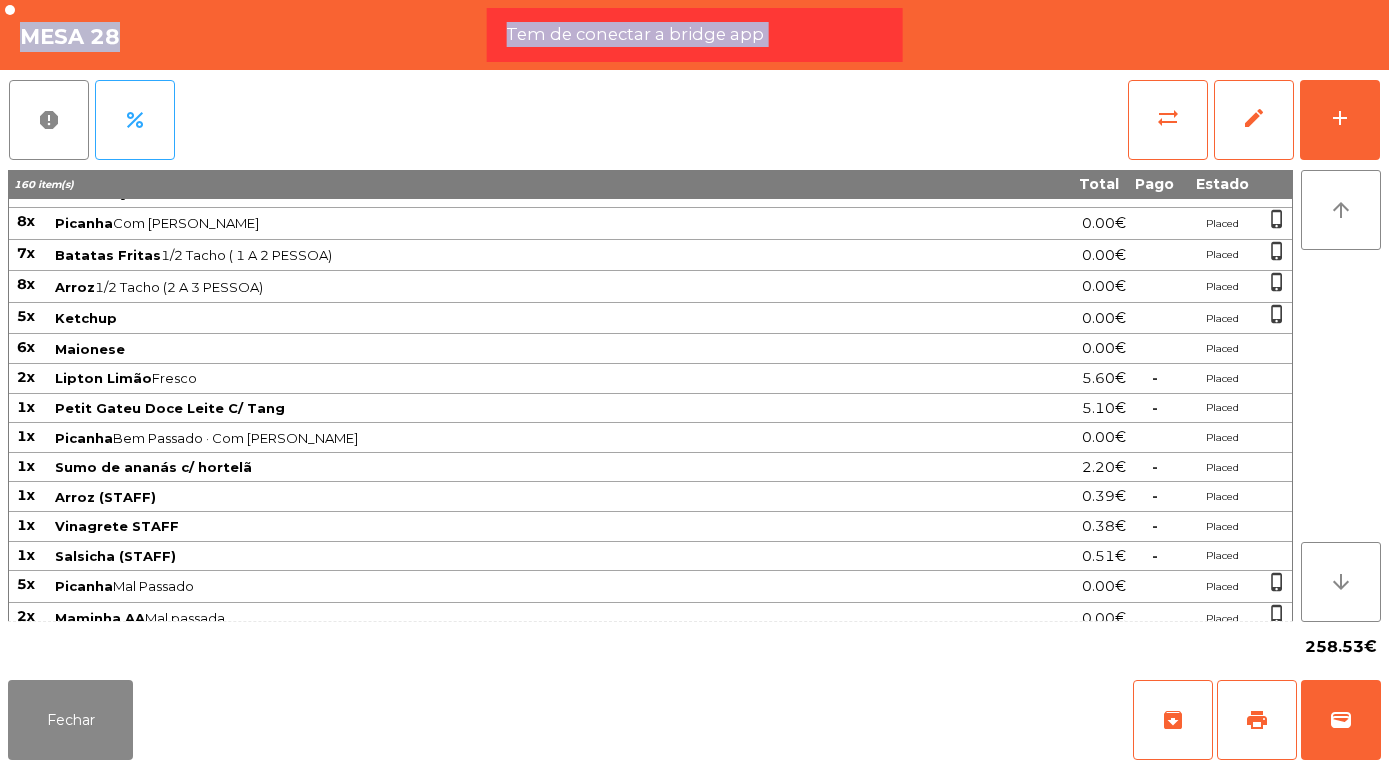 scroll, scrollTop: 1150, scrollLeft: 0, axis: vertical 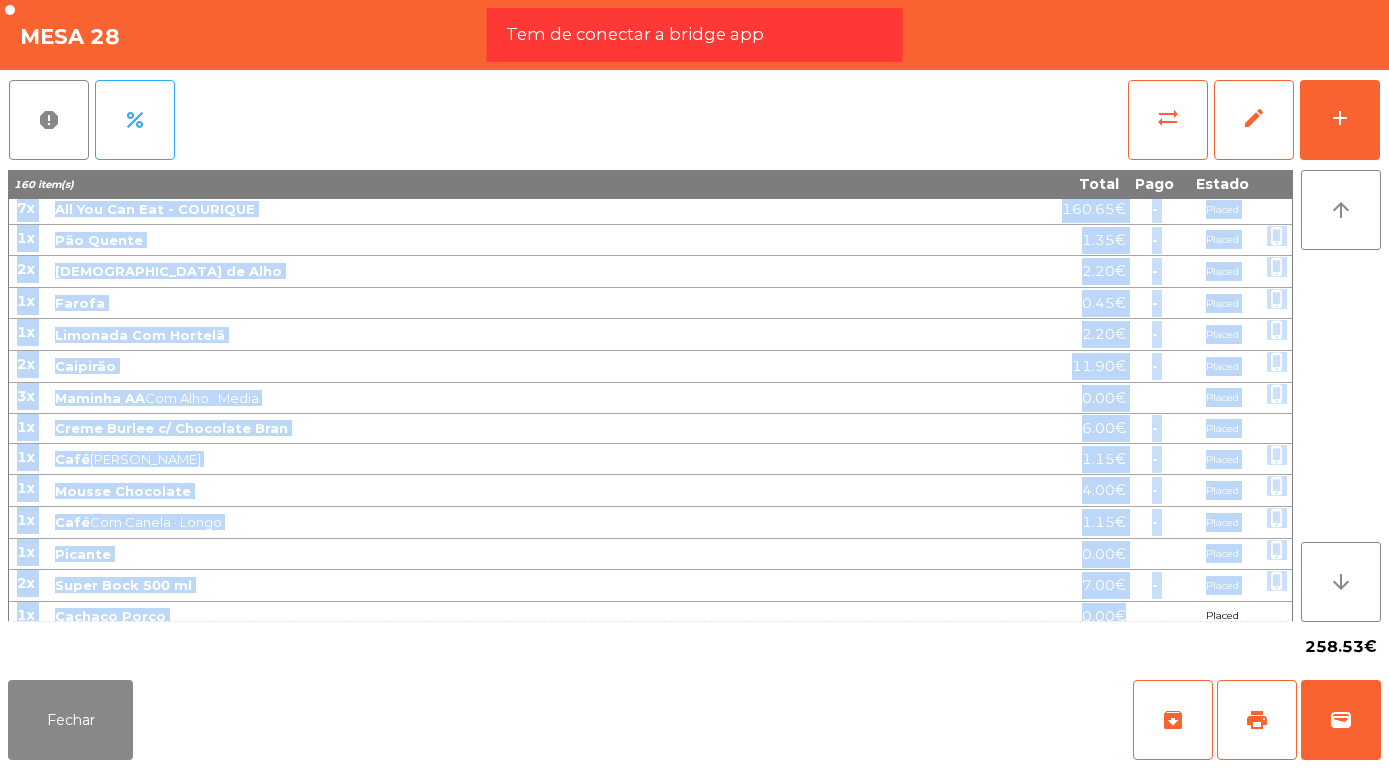 click on "13x Picanha  Médio  0.00€ Placed  phone_iphone  8x Maminha AA  Media  0.00€ Placed 9x Batatas Fritas  1 Tacho (3 A 4 PESSOA)  0.00€ Placed 2x Arroz  1 Tacho (4 A 6 PESSOA)  0.00€ Placed  phone_iphone  5x Feijão Preto  1/2 Tacho (2 A 3 PESSOA)  0.00€ Placed  phone_iphone  2x Coca-Cola Zero 5.60€  -  Placed  phone_iphone  1x Sumol Laranja 2.80€  -  Placed  phone_iphone  3x Picanha  Bem Passado  0.00€ Placed  phone_iphone  2x Maminha AA  Bem Passada  0.00€ Placed  phone_iphone  1x Coca-Cola Zero  Sem Limão  2.80€  -  Placed  phone_iphone  1x Picanha  Com Alho · Mal Passado · Médio  0.00€ Placed  phone_iphone  1x Maminha AA  Mal passada · Media  0.00€ Placed  phone_iphone  4x Cachaço Porco  Com Alho  0.00€ Placed  phone_iphone  8x Salsicha 0.00€ Placed  phone_iphone  1x Feijão Preto  1 Tacho (4 A 6 PESSOA)  0.00€ Placed  phone_iphone  7x Salada 0.00€ Placed  phone_iphone  4x Vinagrete 0.00€ Placed  phone_iphone  3x Banana-frita 4.80€  -  Placed  phone_iphone  2x  -  1x" 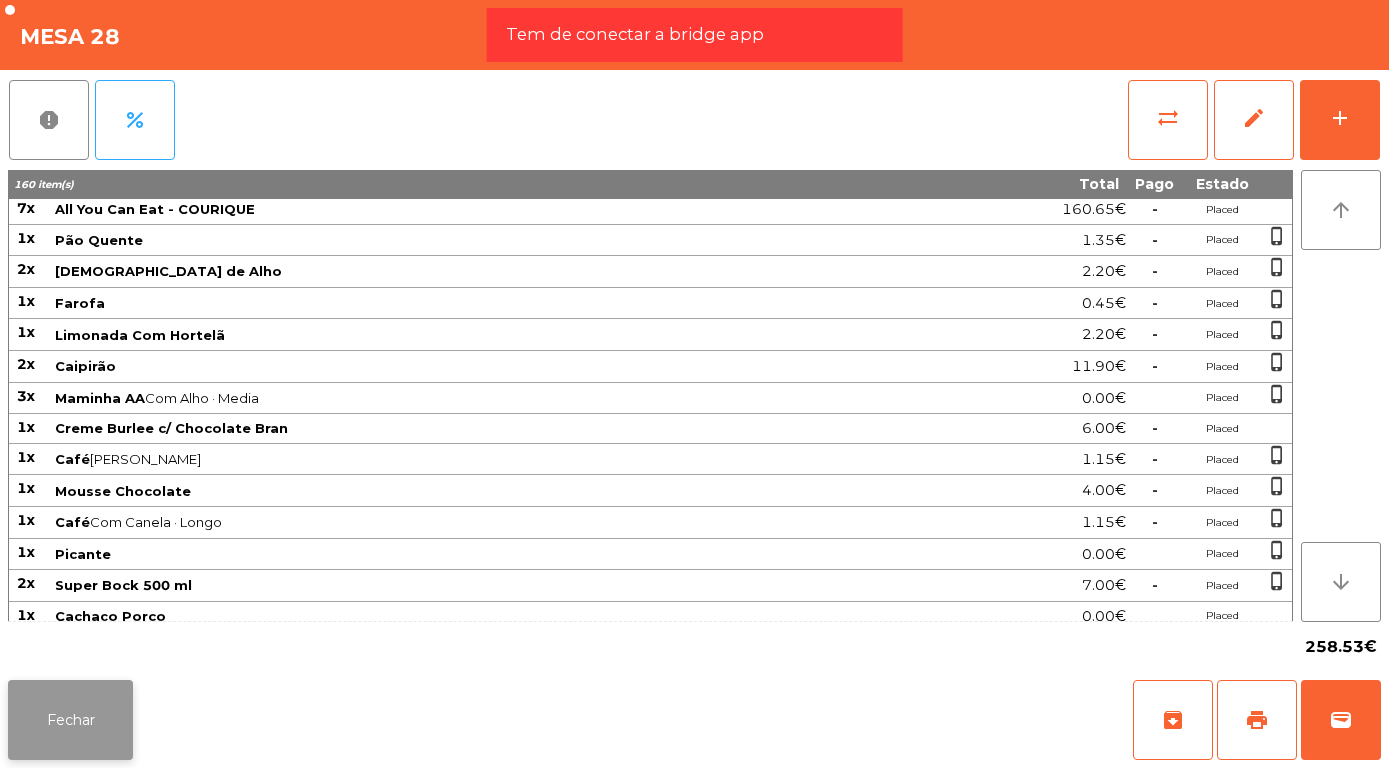 click on "Fechar" 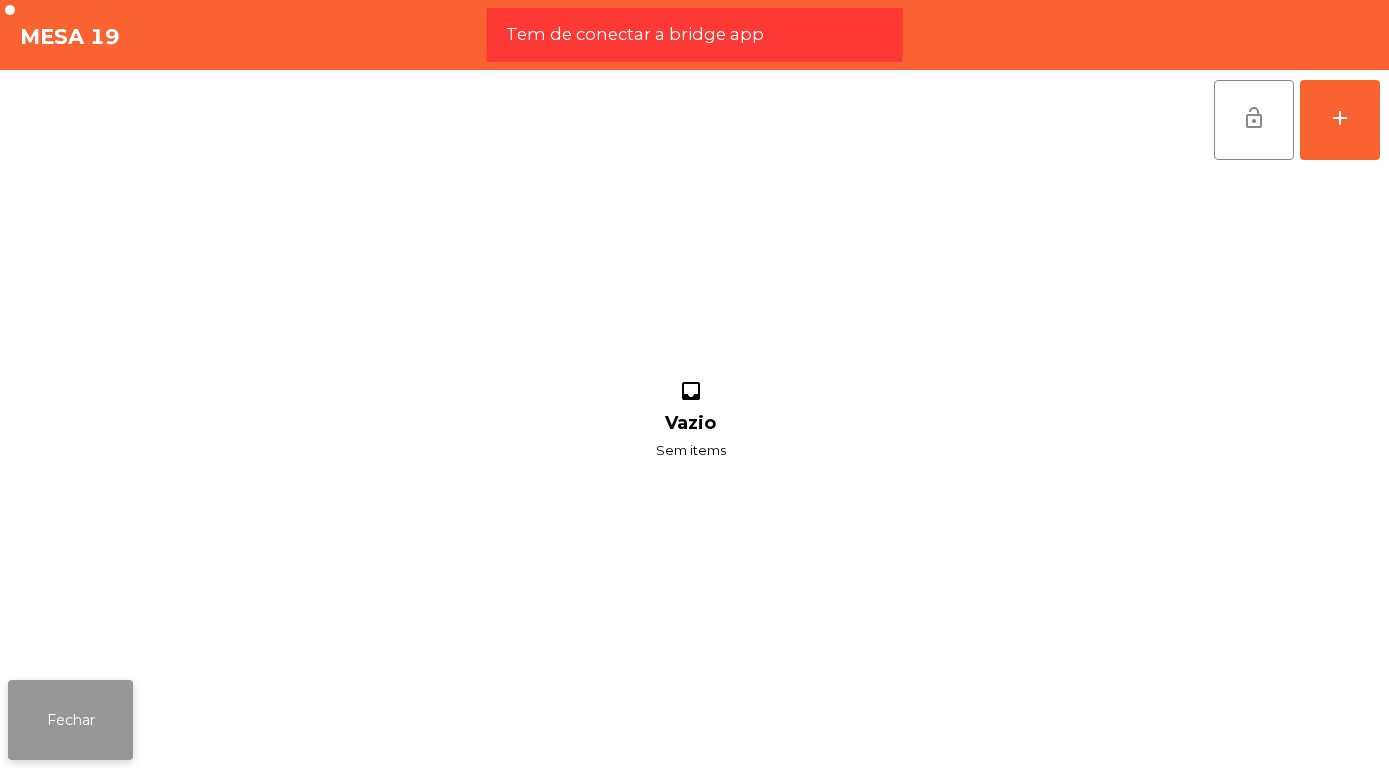 click on "Fechar" 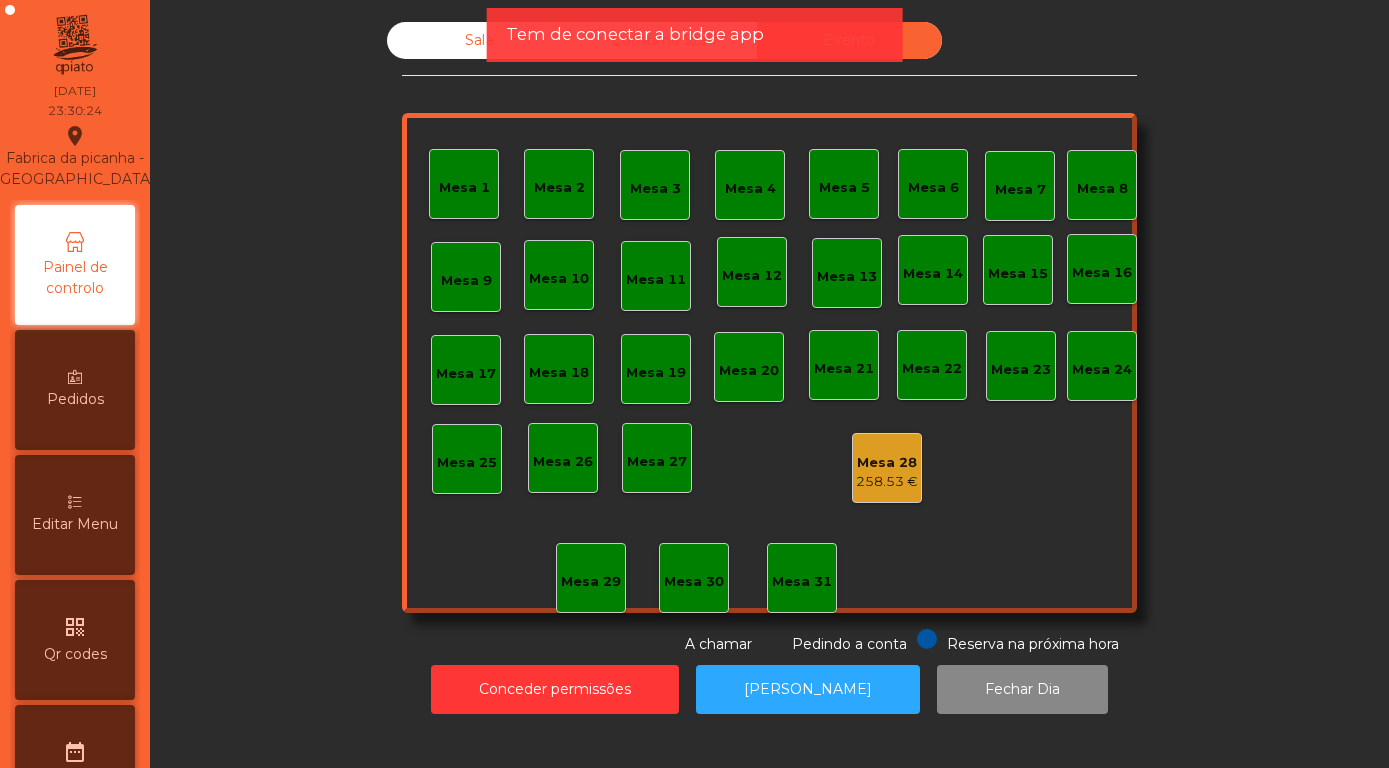 click on "258.53 €" 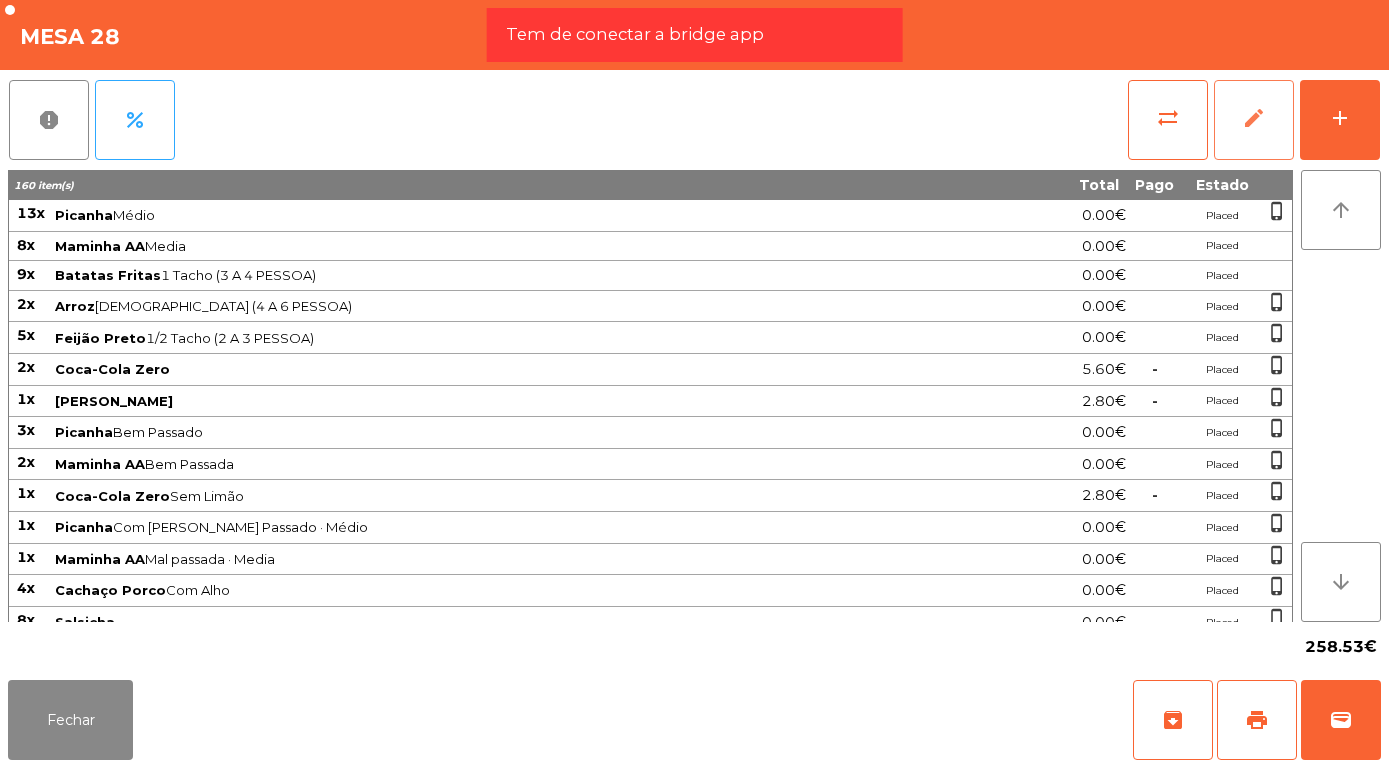 click on "edit" 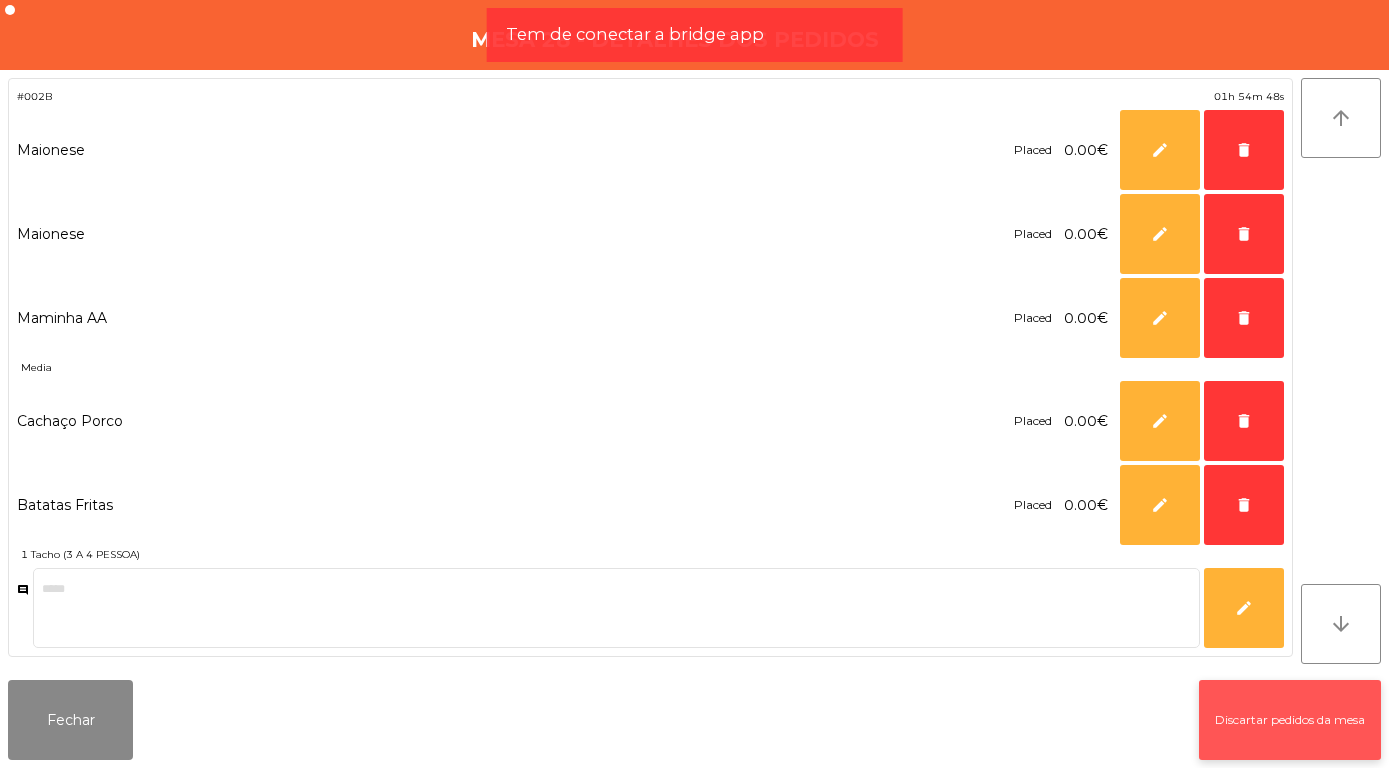 click on "Discartar pedidos da mesa" 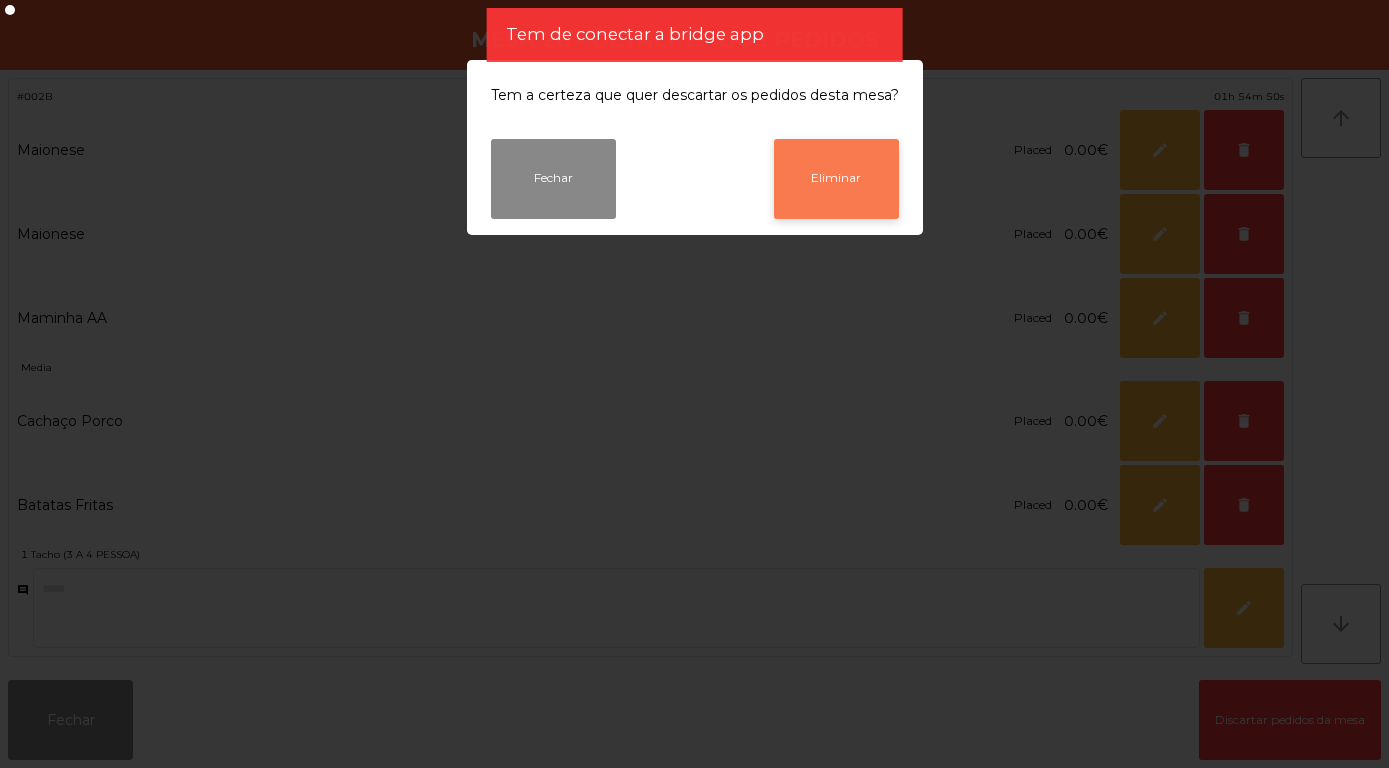click on "Eliminar" 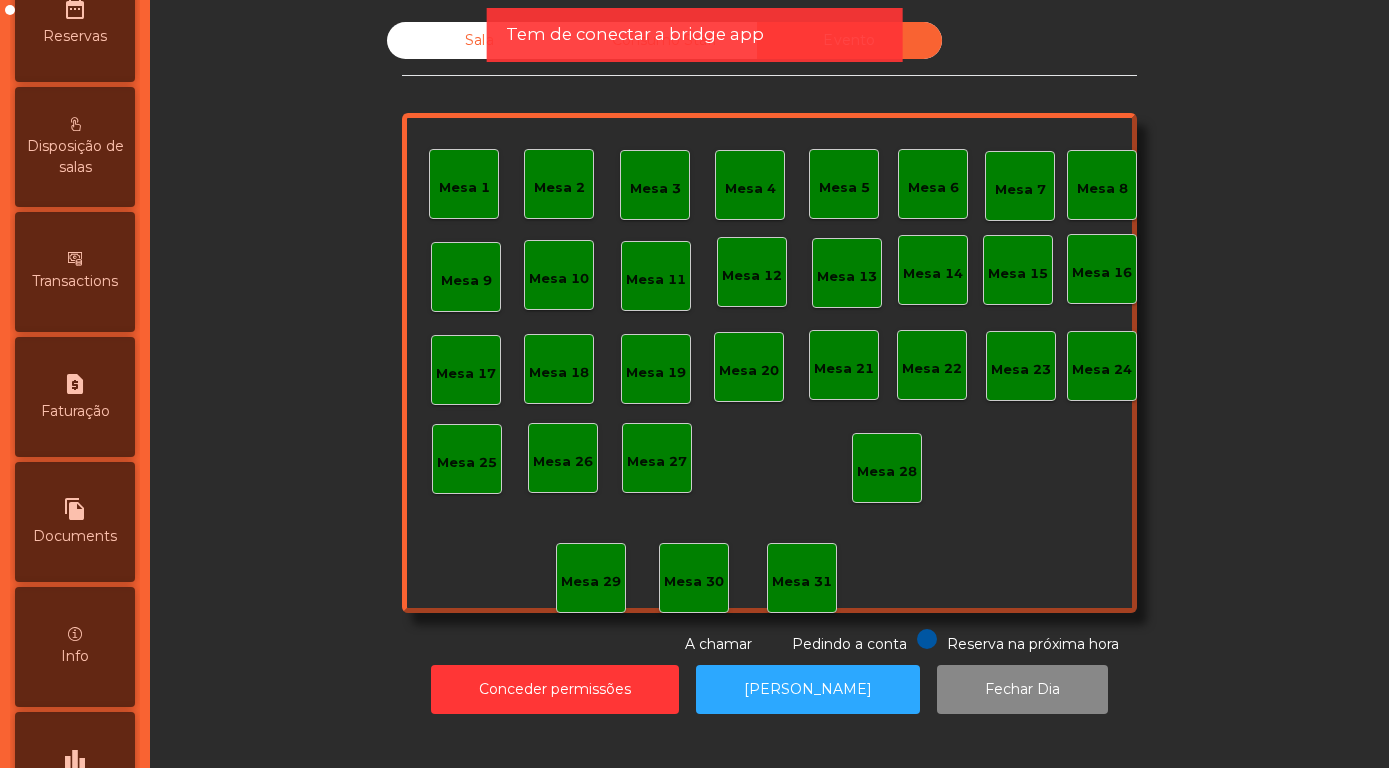 scroll, scrollTop: 947, scrollLeft: 0, axis: vertical 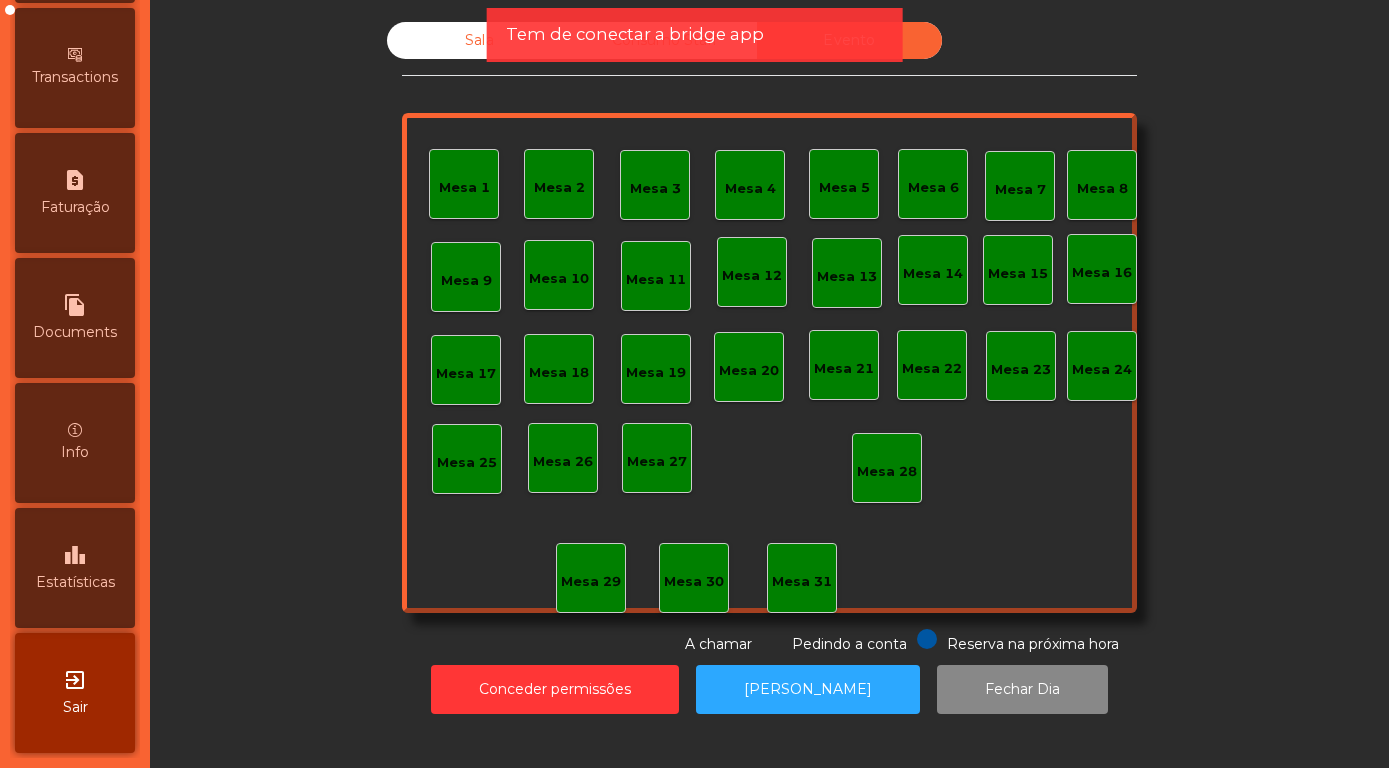click on "leaderboard  Estatísticas" at bounding box center [75, 568] 